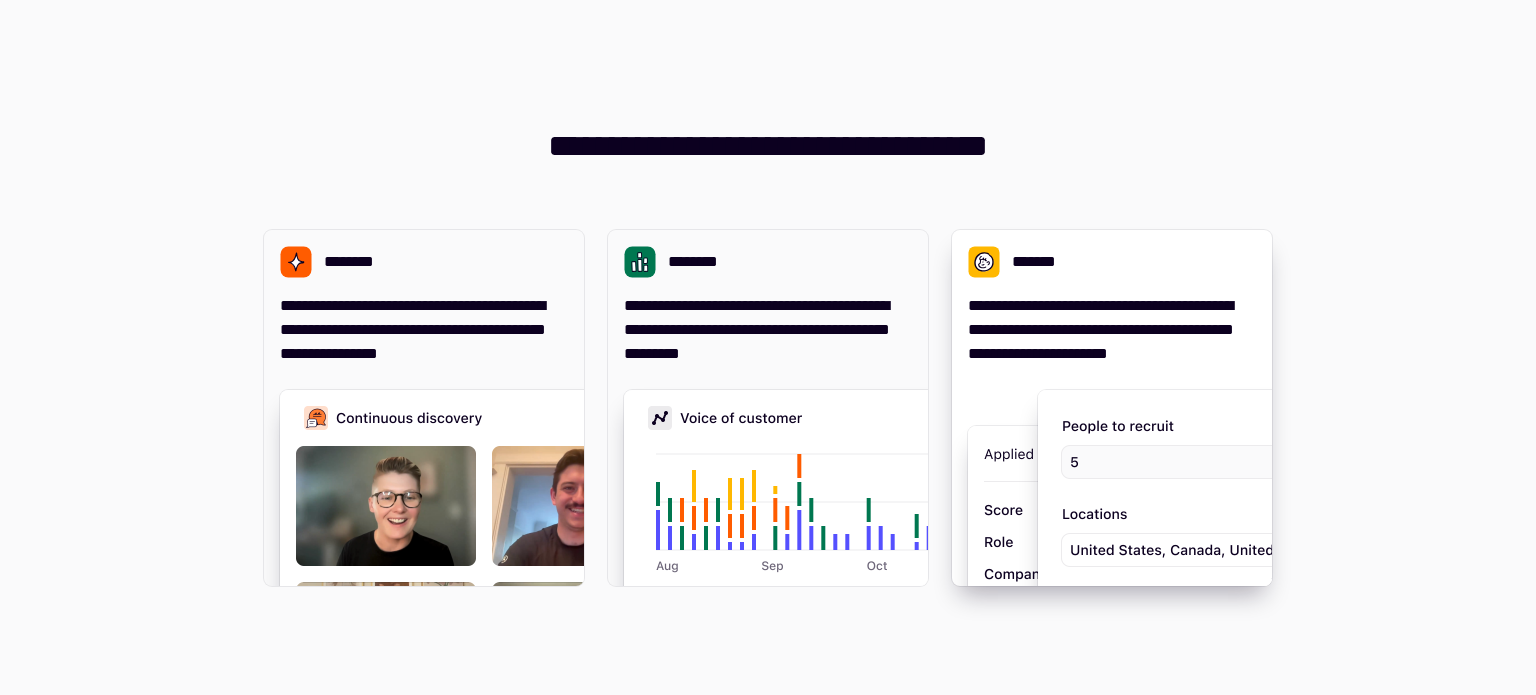 scroll, scrollTop: 0, scrollLeft: 0, axis: both 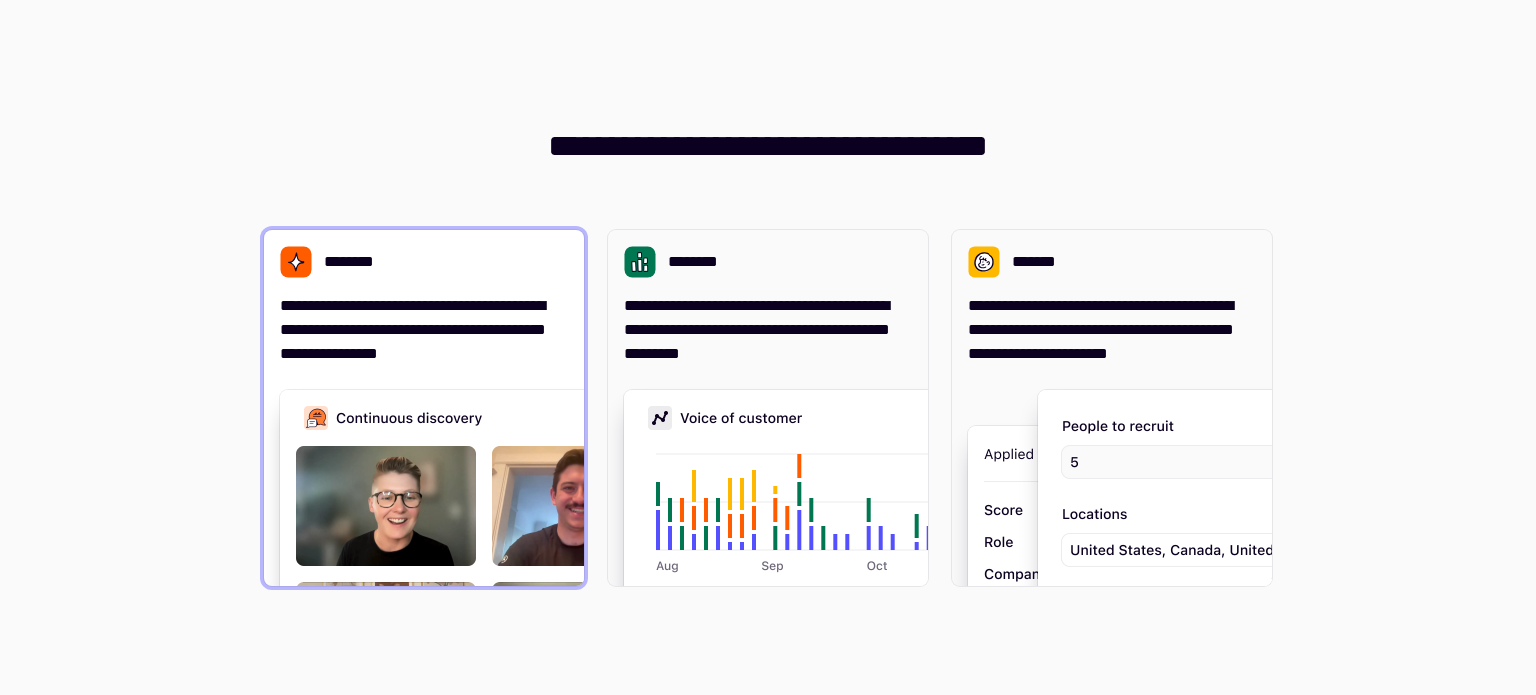 click on "**********" at bounding box center (424, 330) 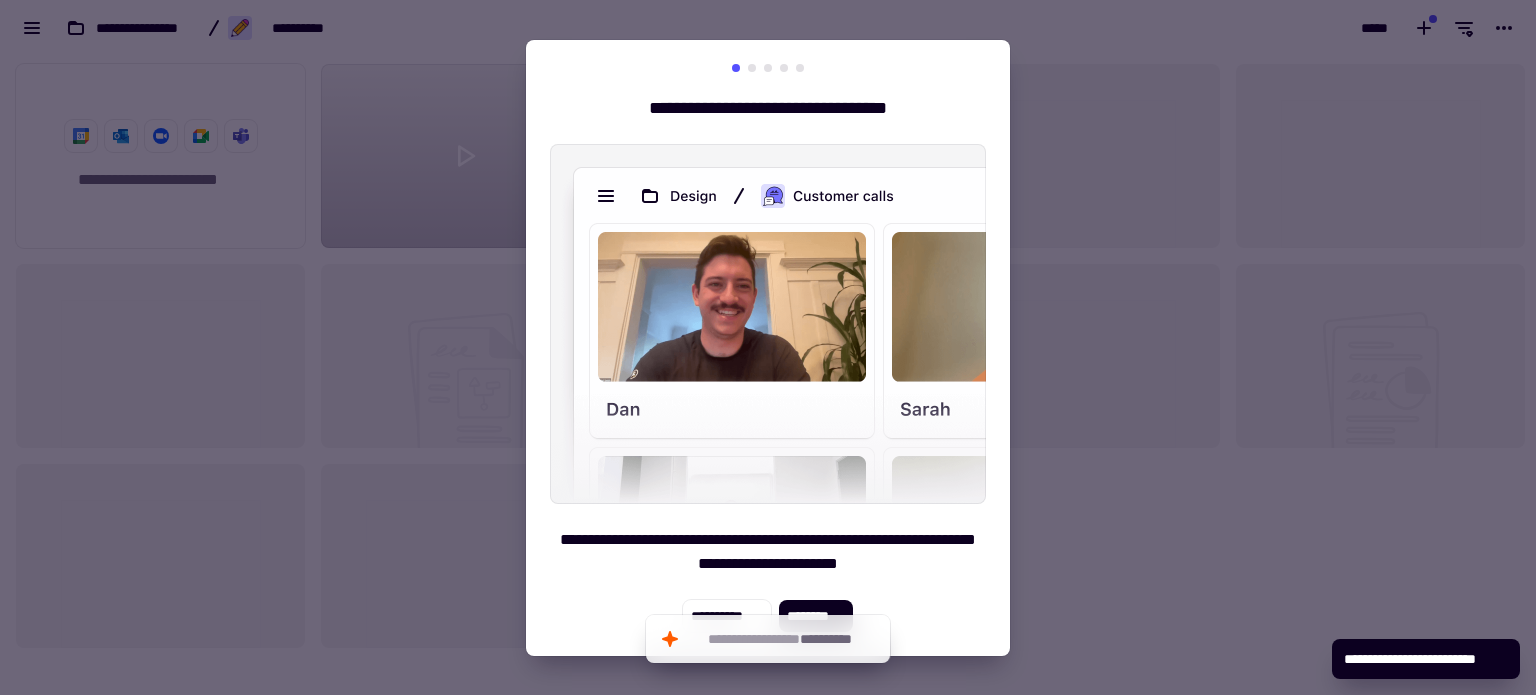 scroll, scrollTop: 16, scrollLeft: 16, axis: both 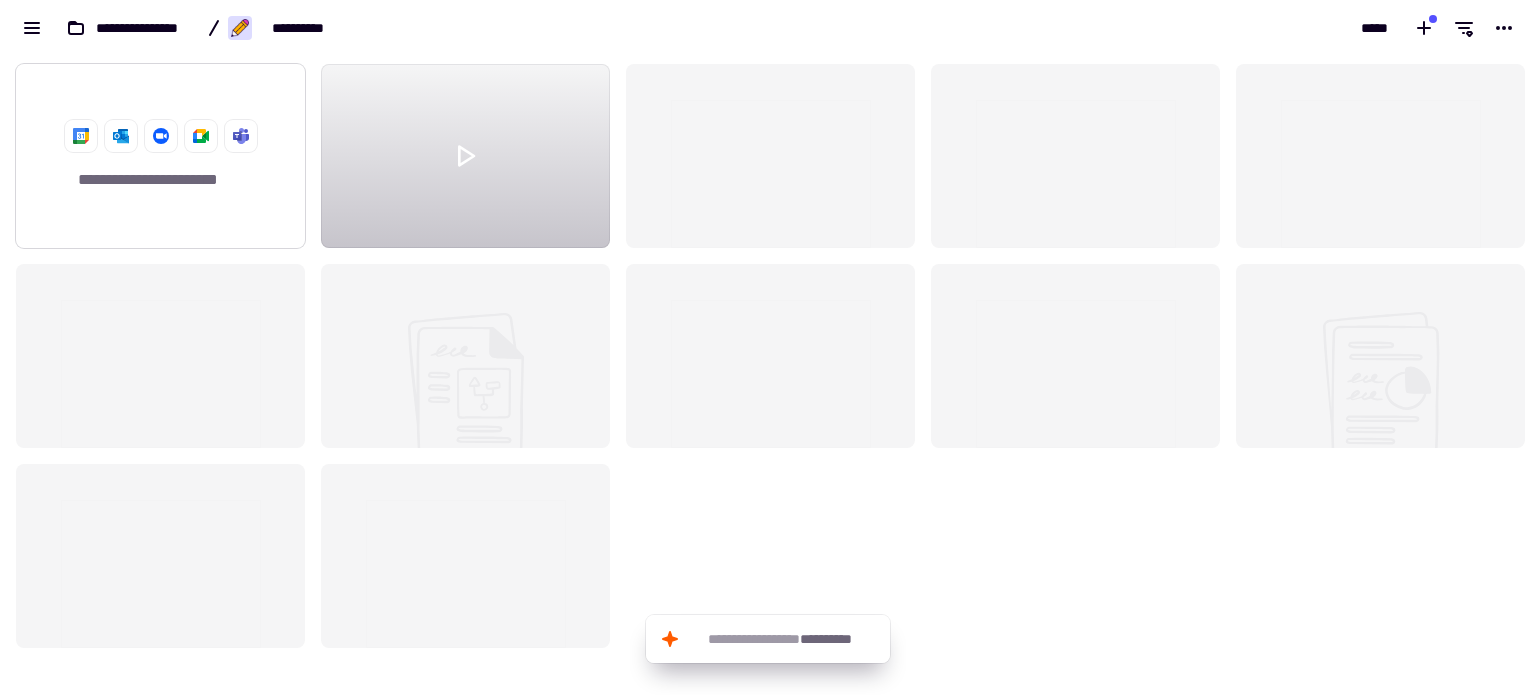 click on "**********" 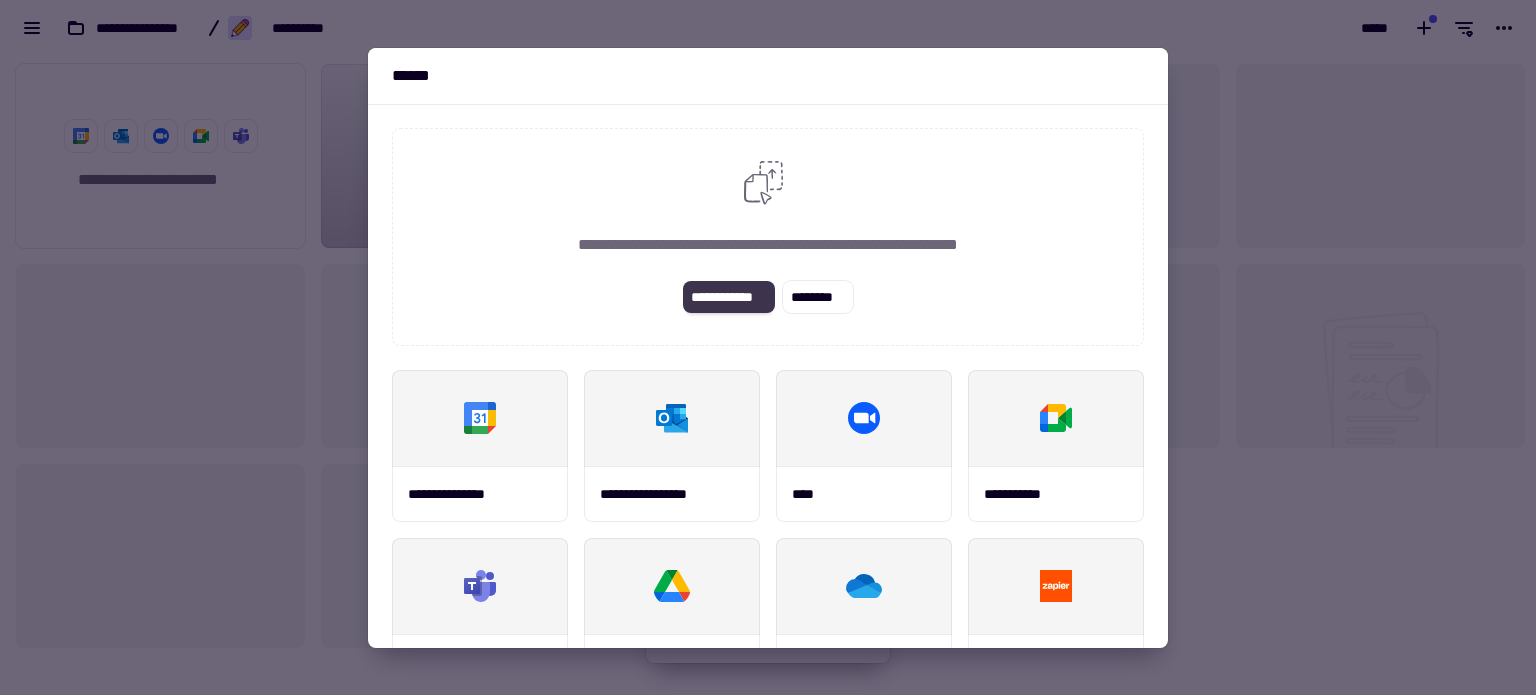 click on "**********" 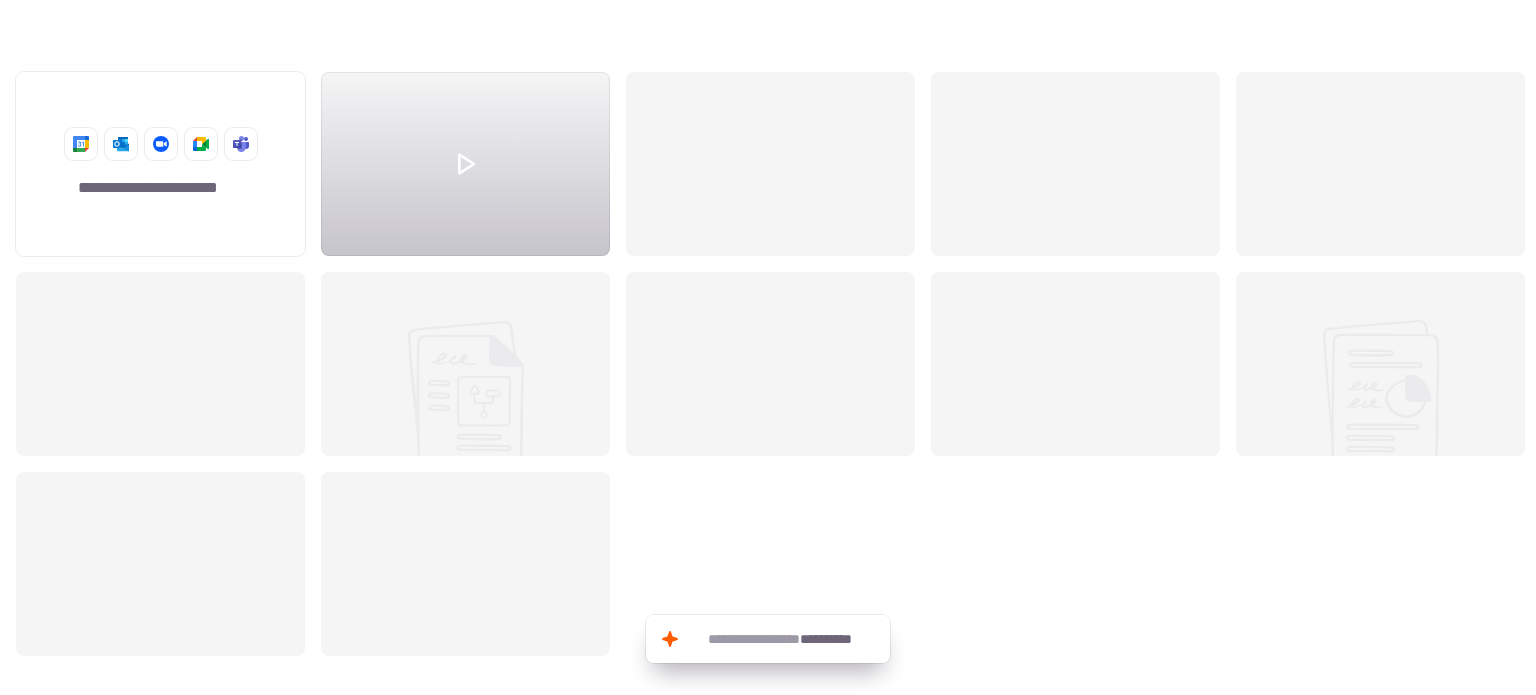 scroll, scrollTop: 624, scrollLeft: 1505, axis: both 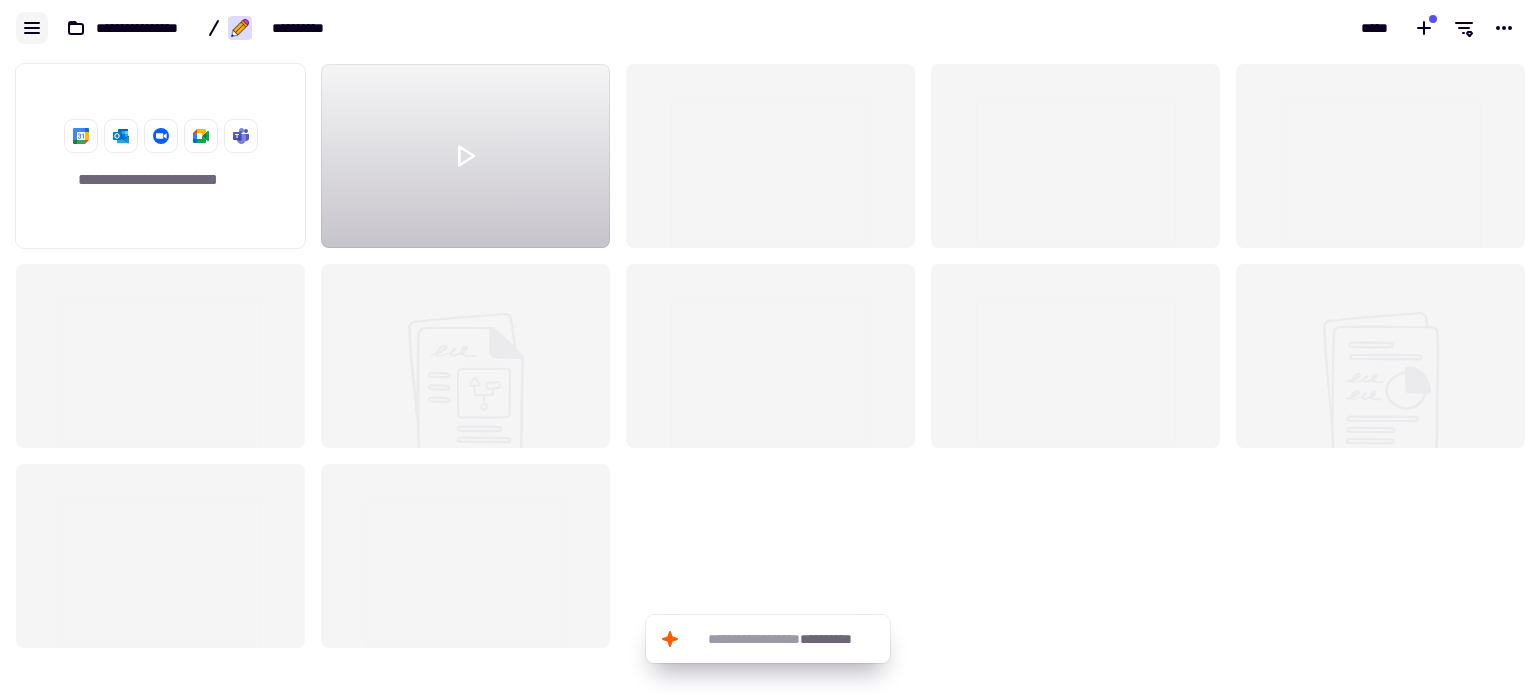 click 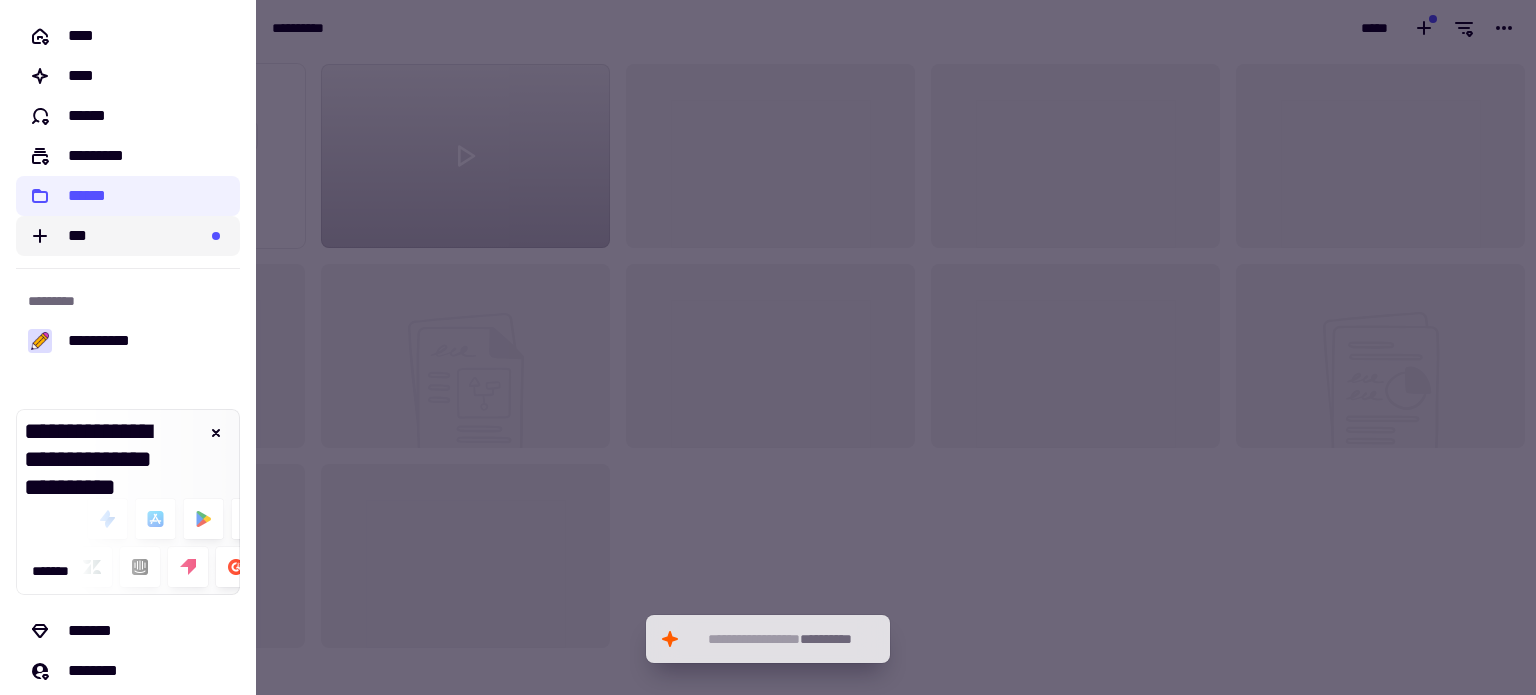 click on "***" 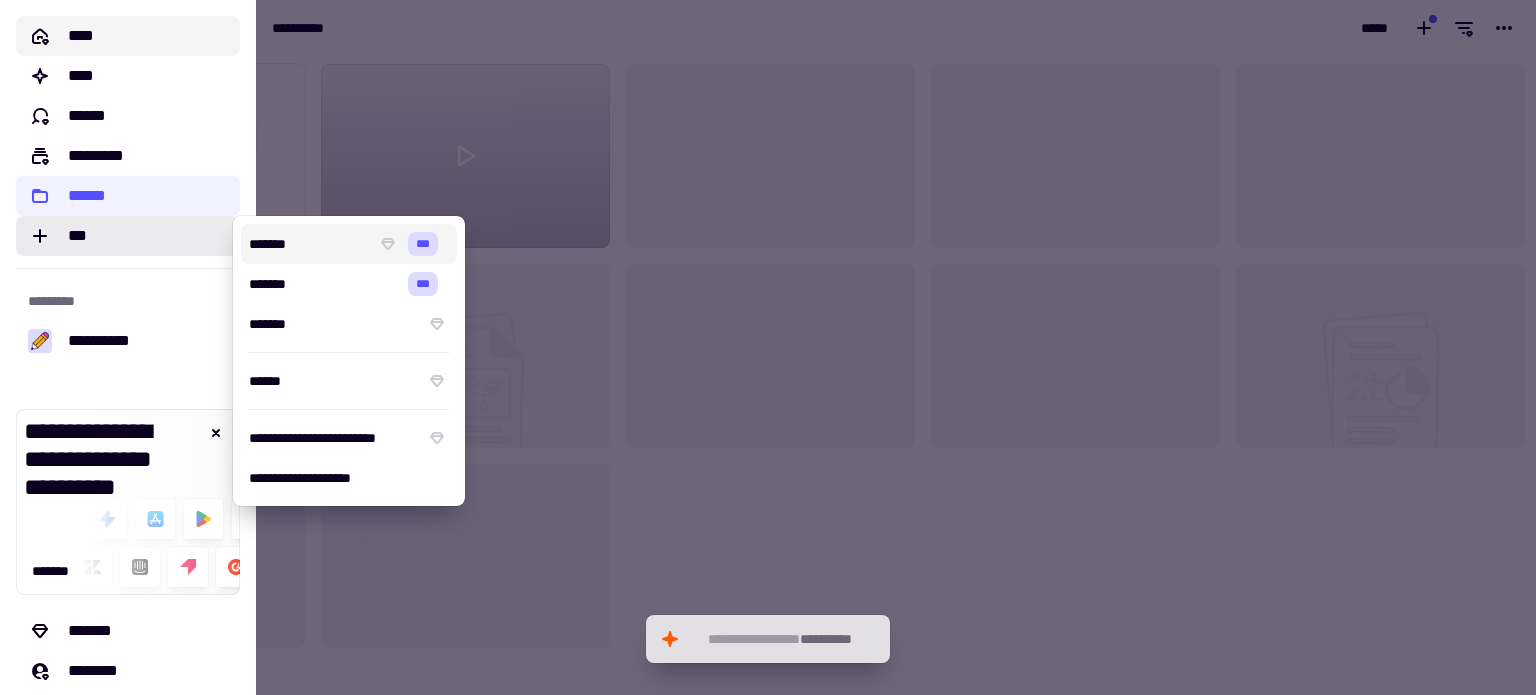 click on "****" 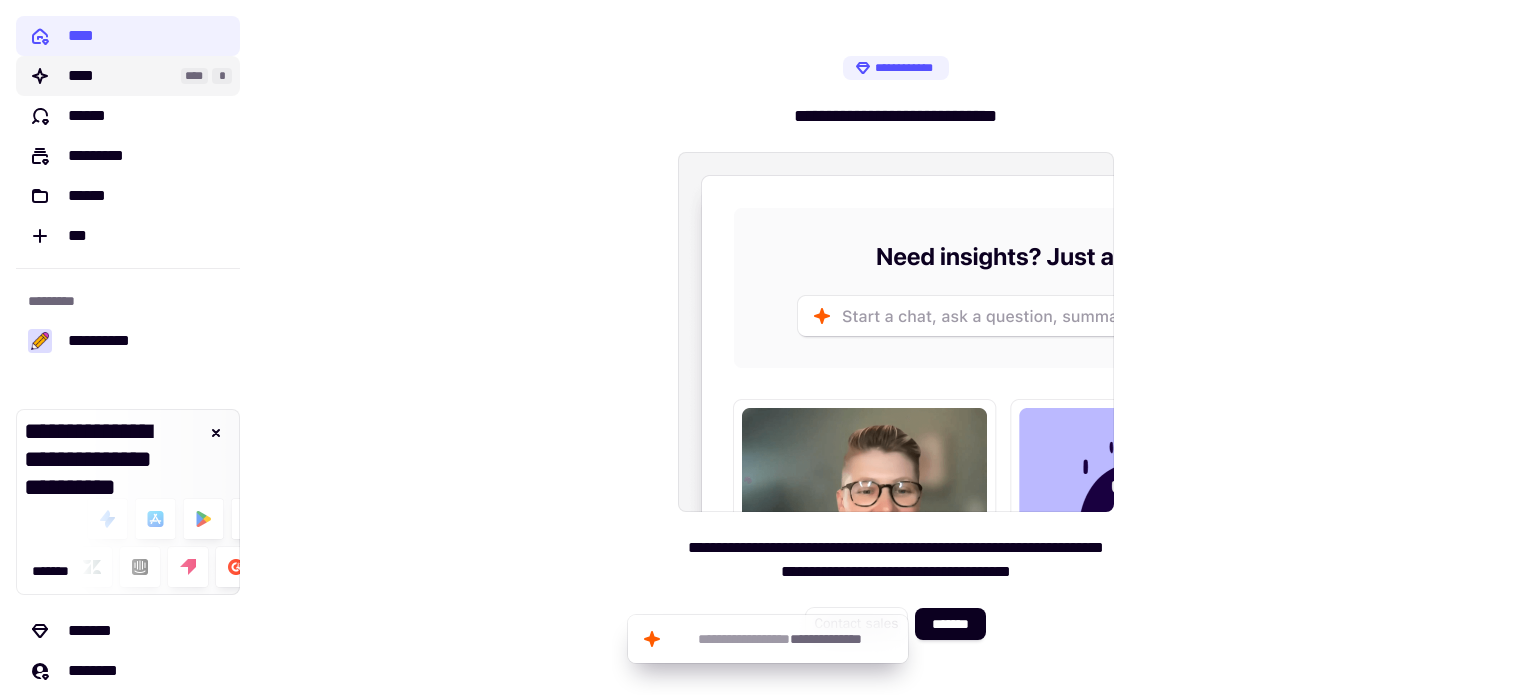 click on "****" 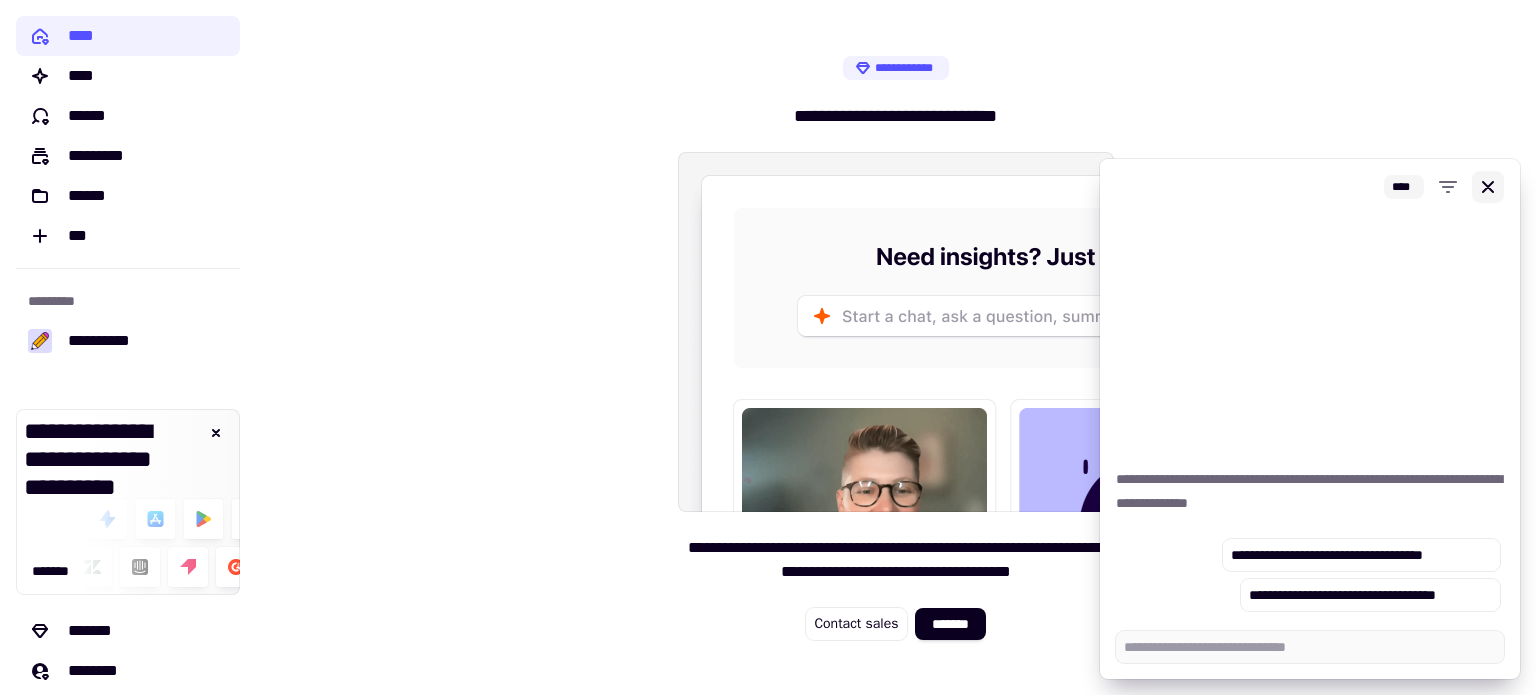 click 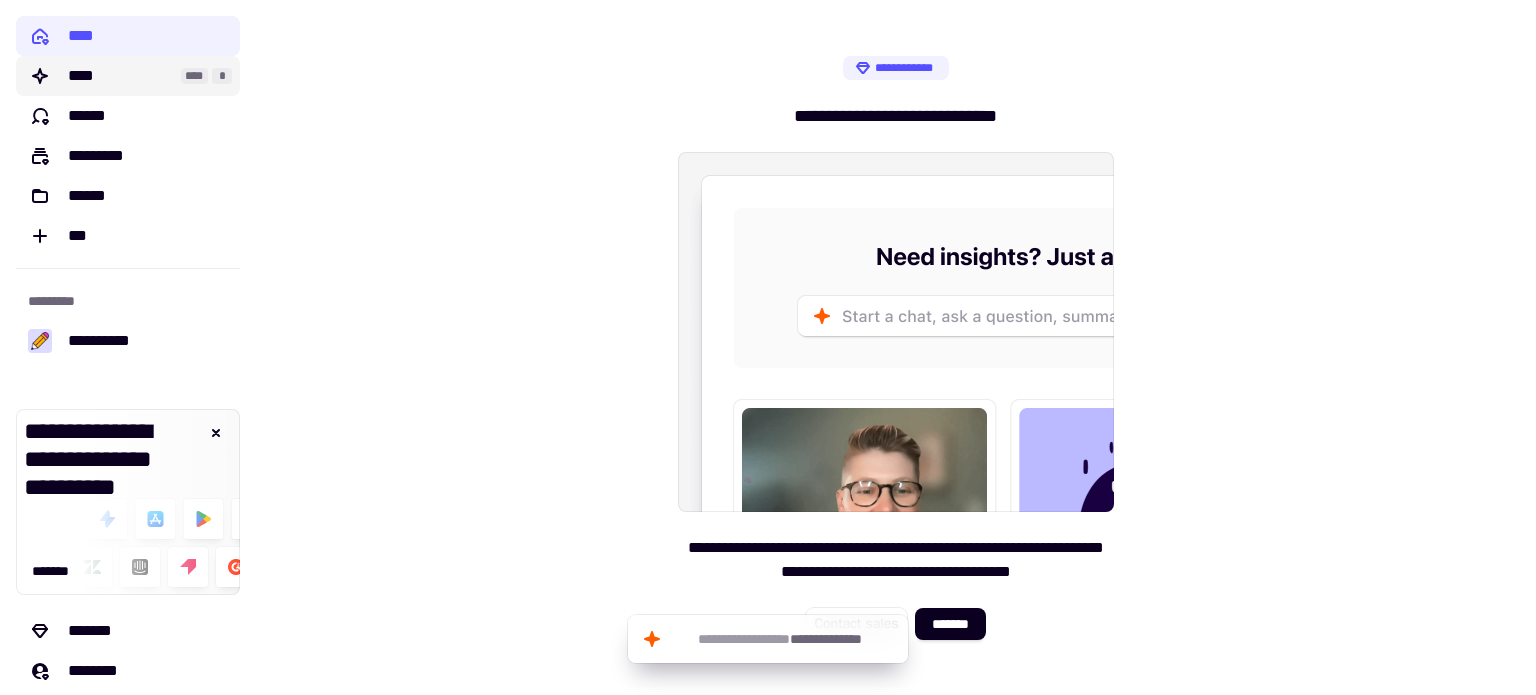 click on "**** **** *" 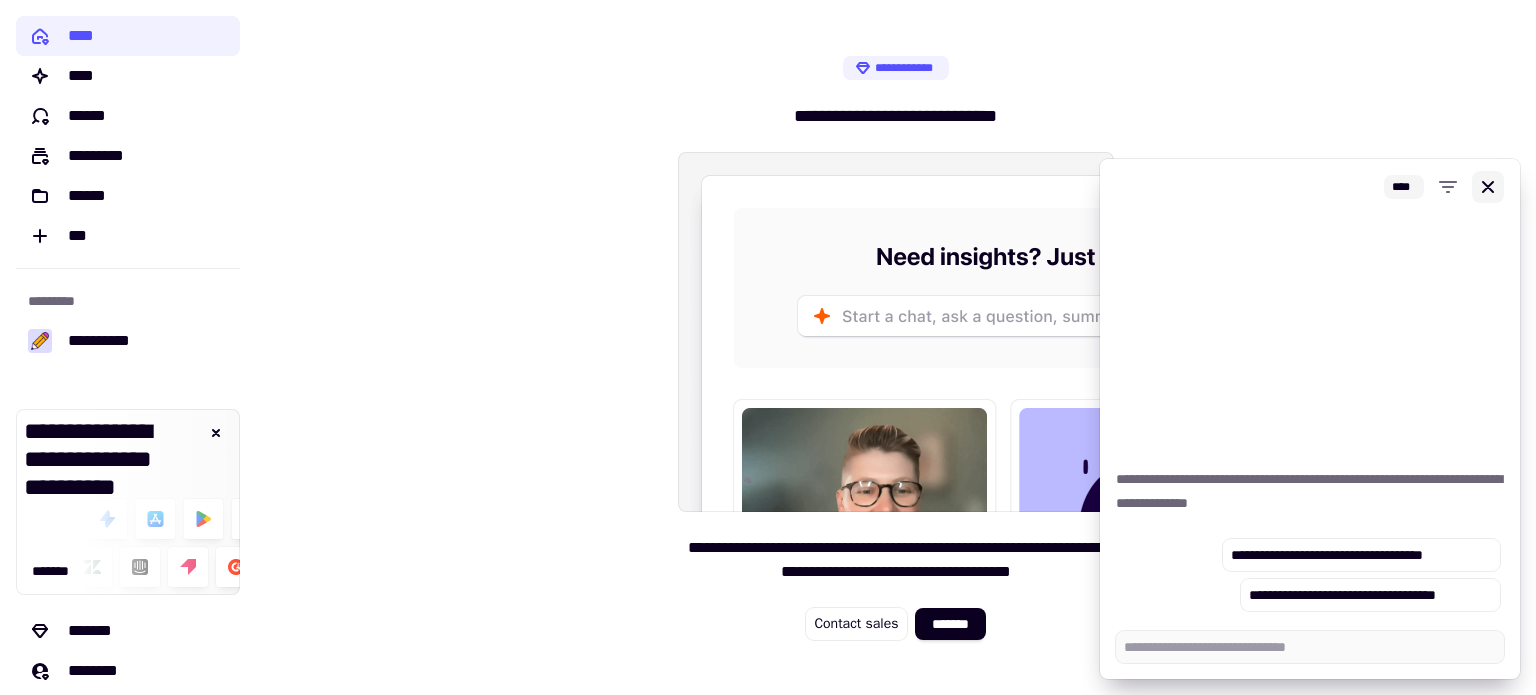 click 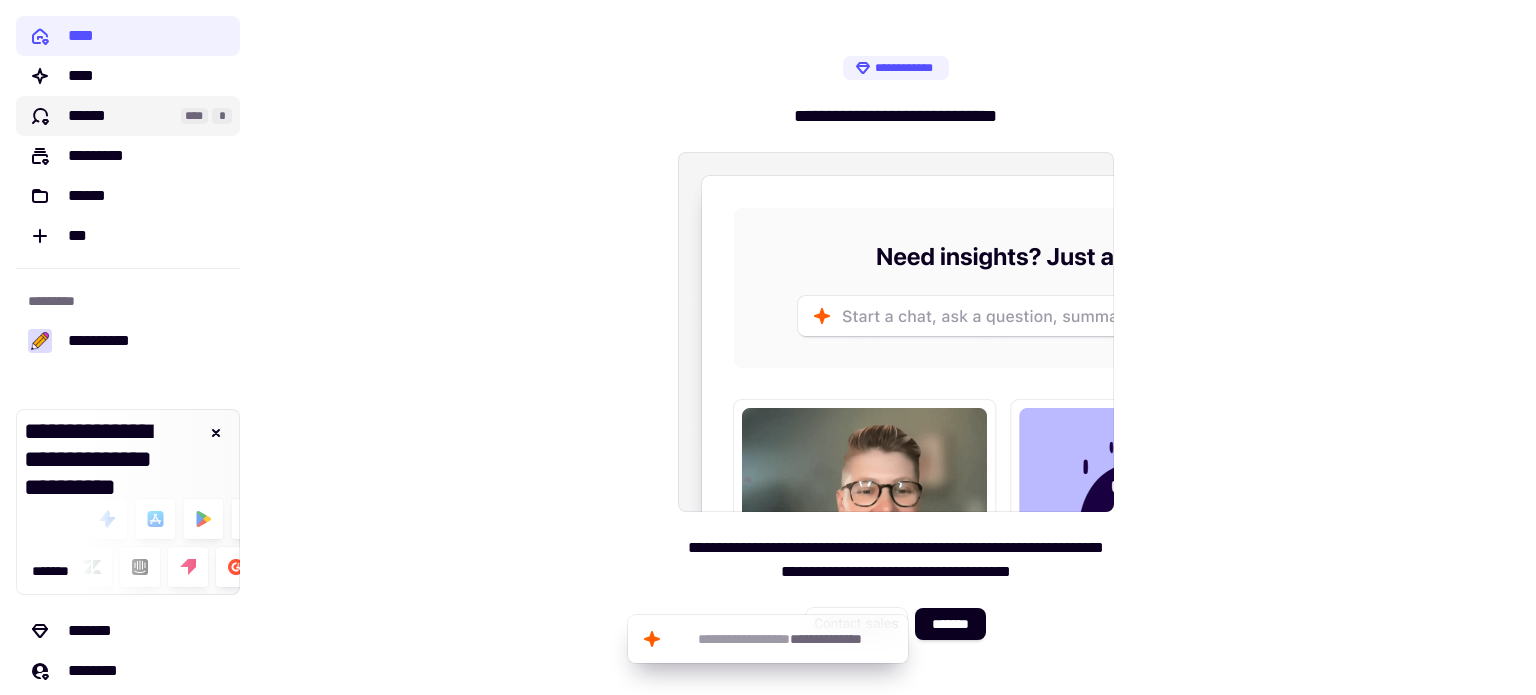 click on "******" 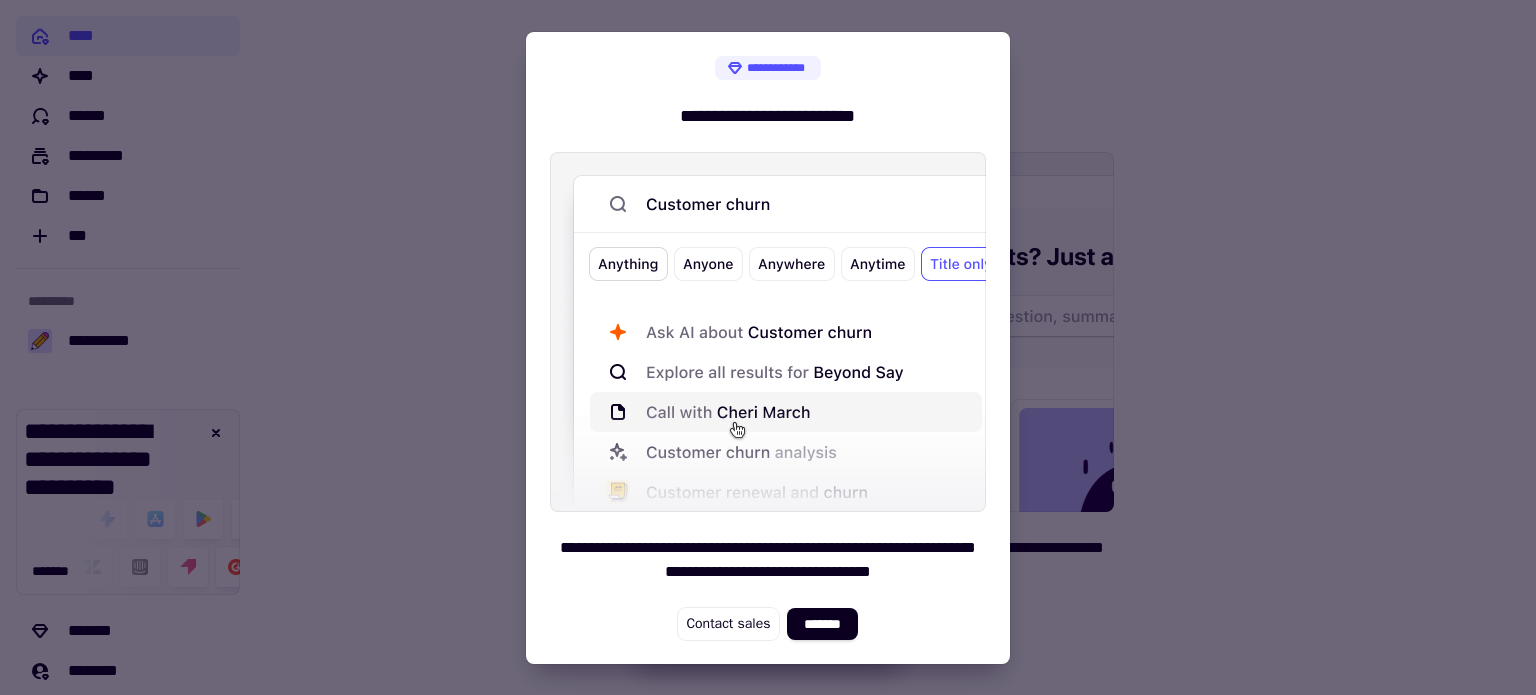 click at bounding box center (768, 347) 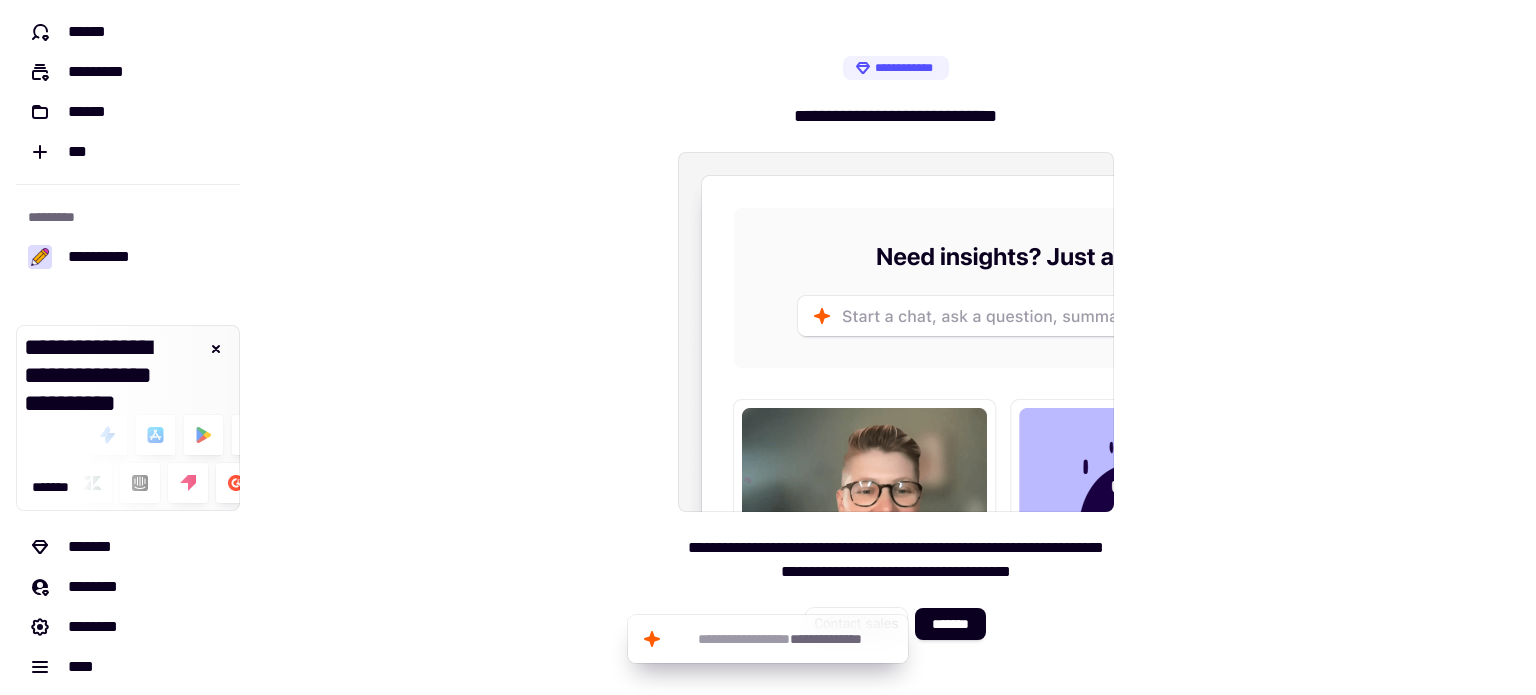 scroll, scrollTop: 92, scrollLeft: 0, axis: vertical 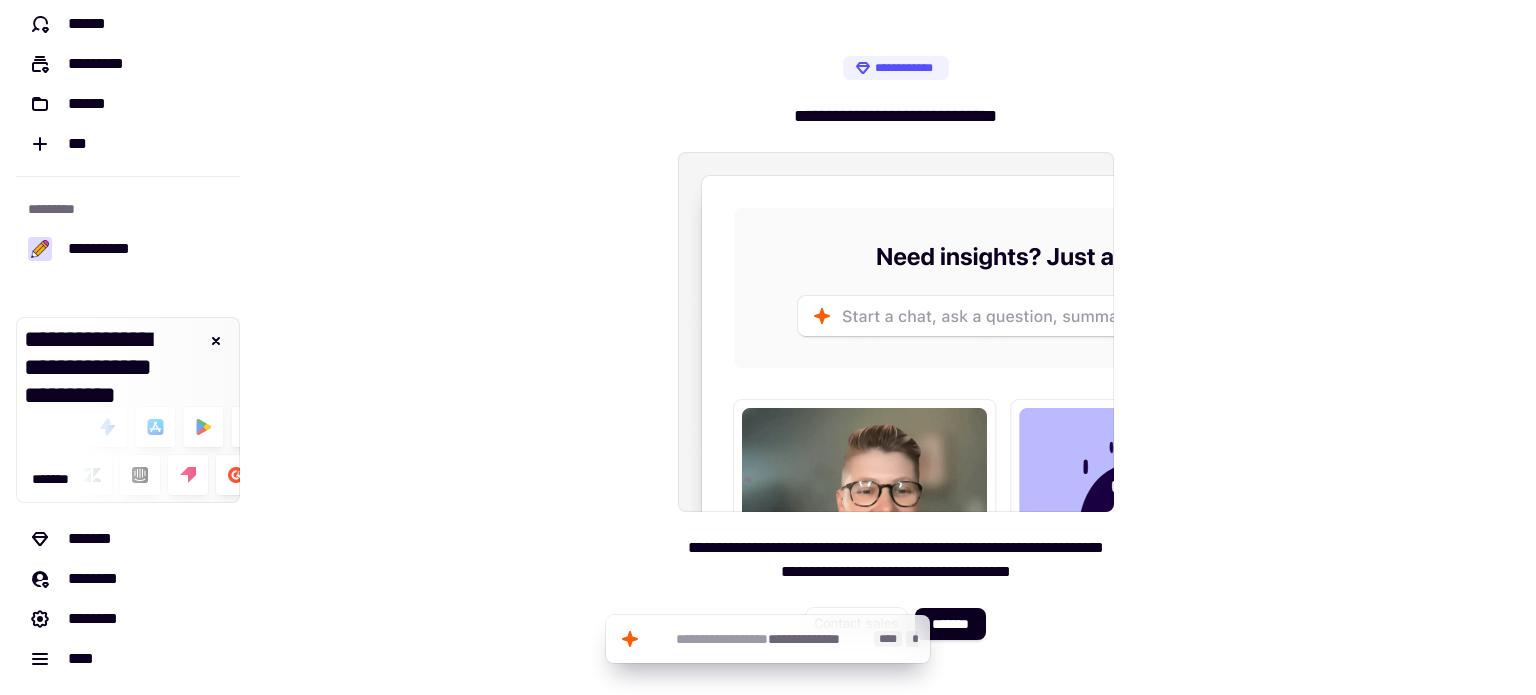 click on "**********" 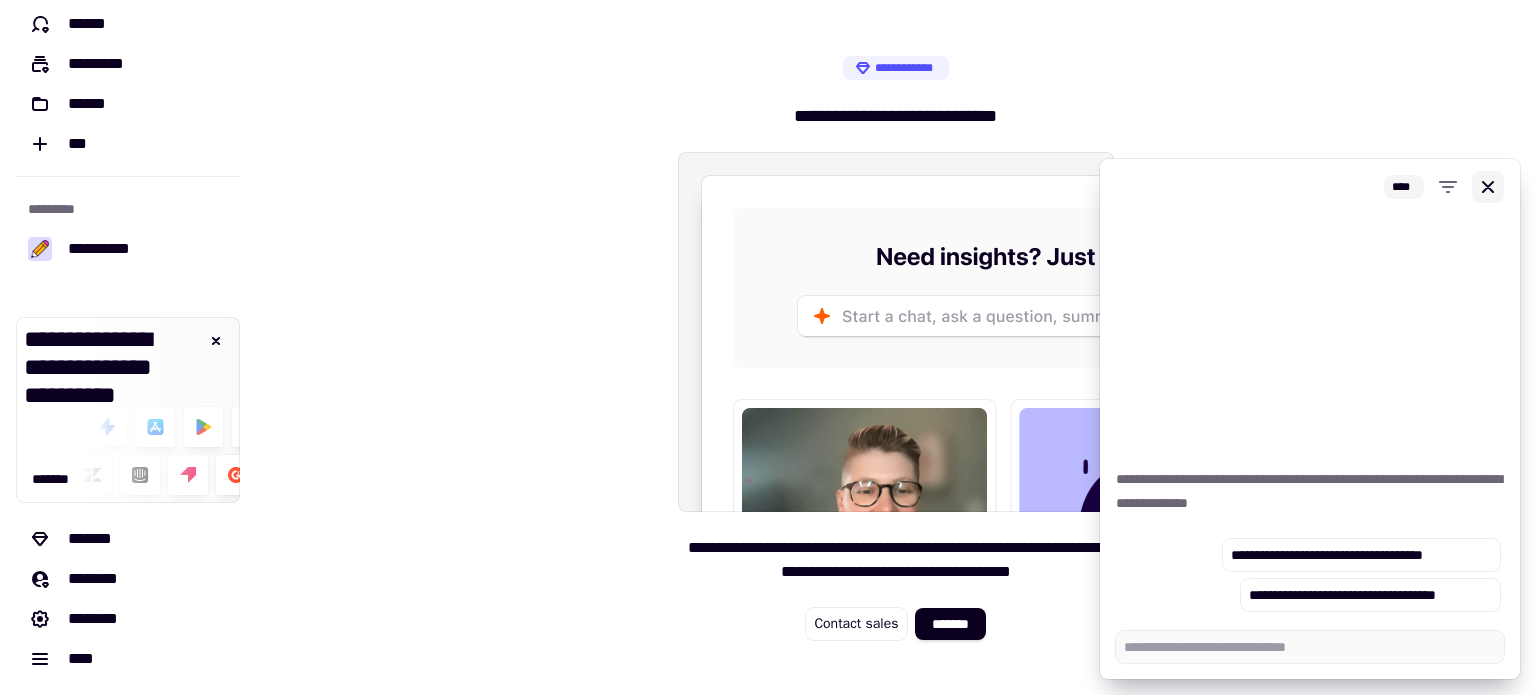 type on "*" 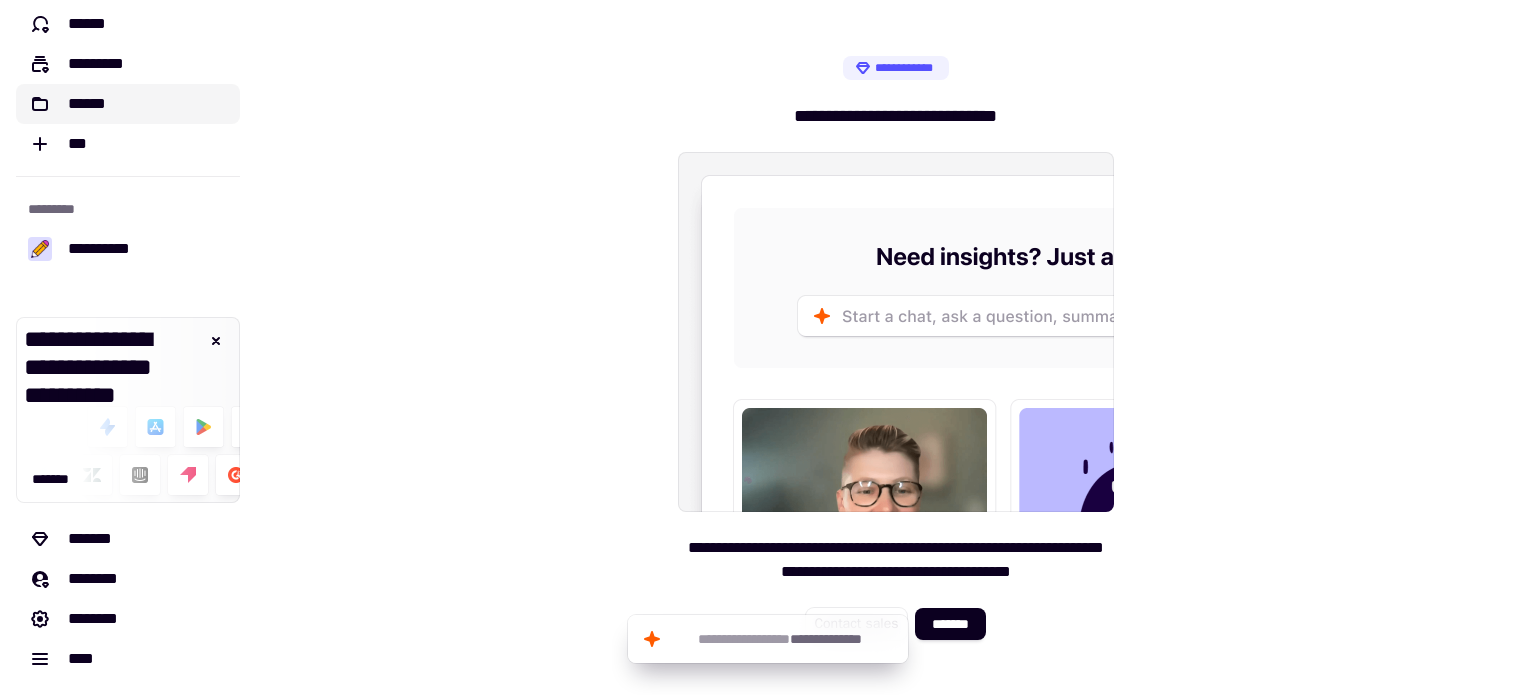 click on "******" 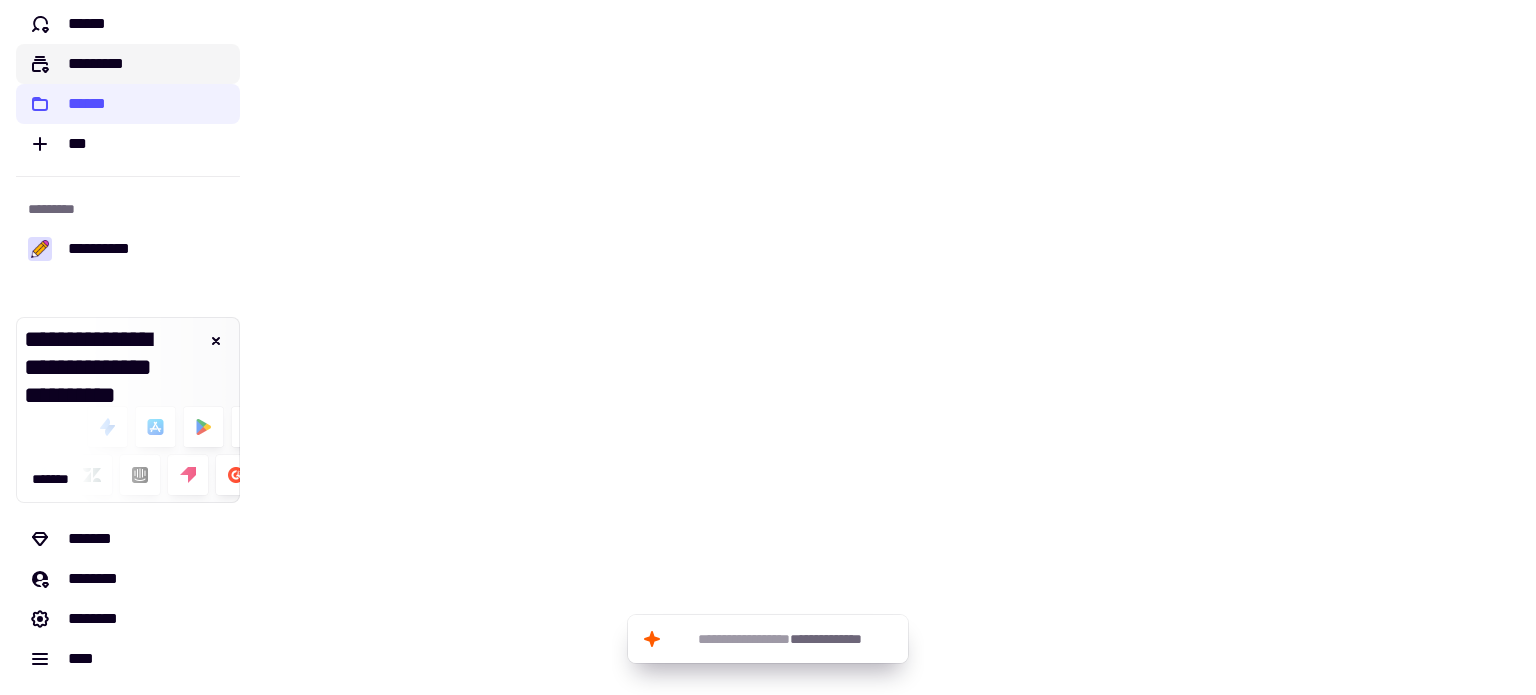click on "*********" 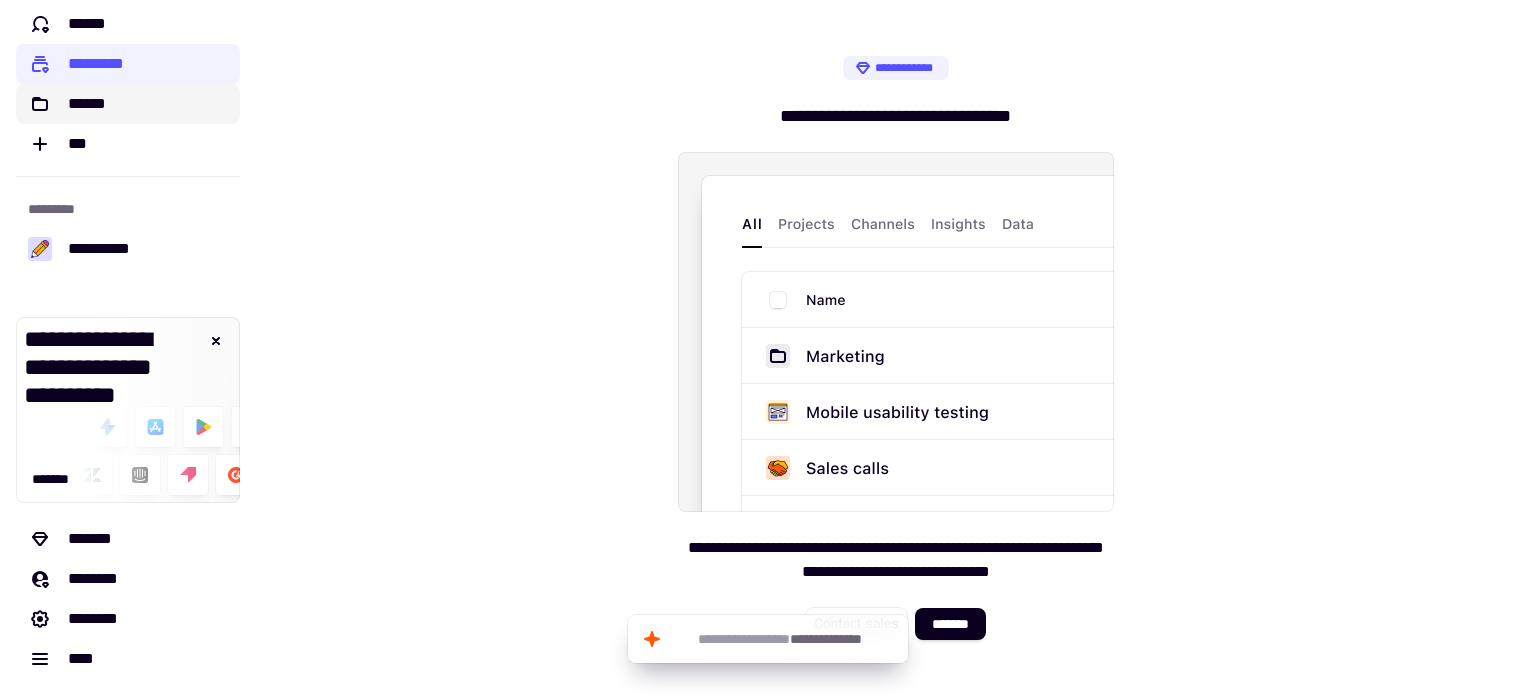 click on "******" 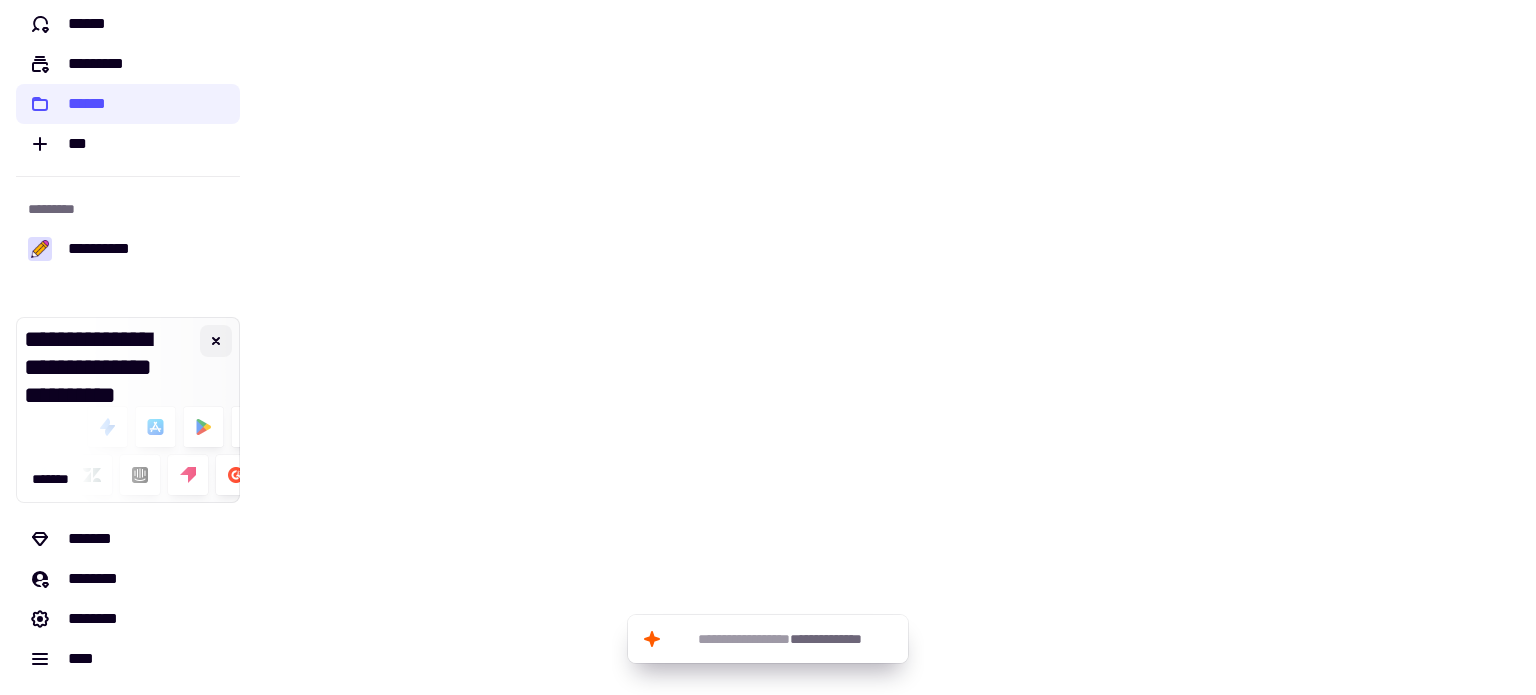 click 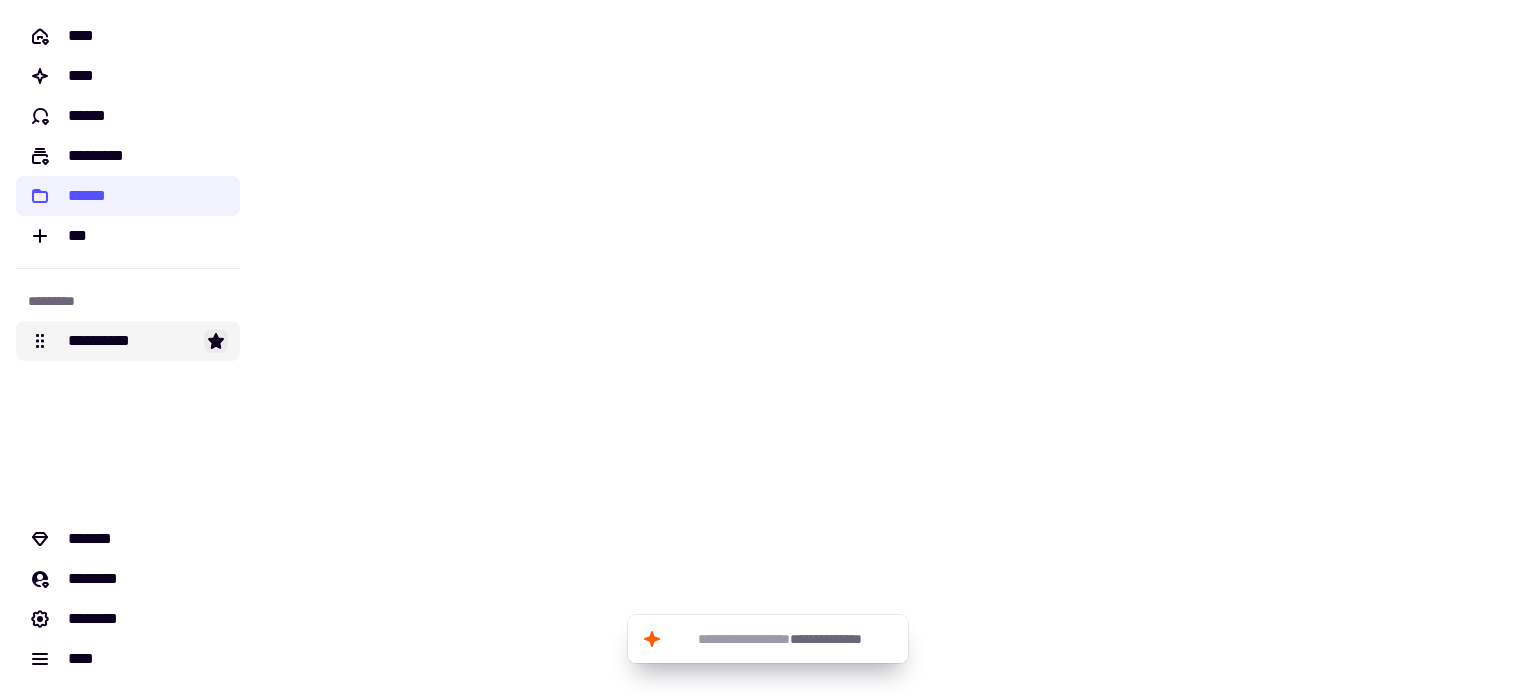 scroll, scrollTop: 0, scrollLeft: 0, axis: both 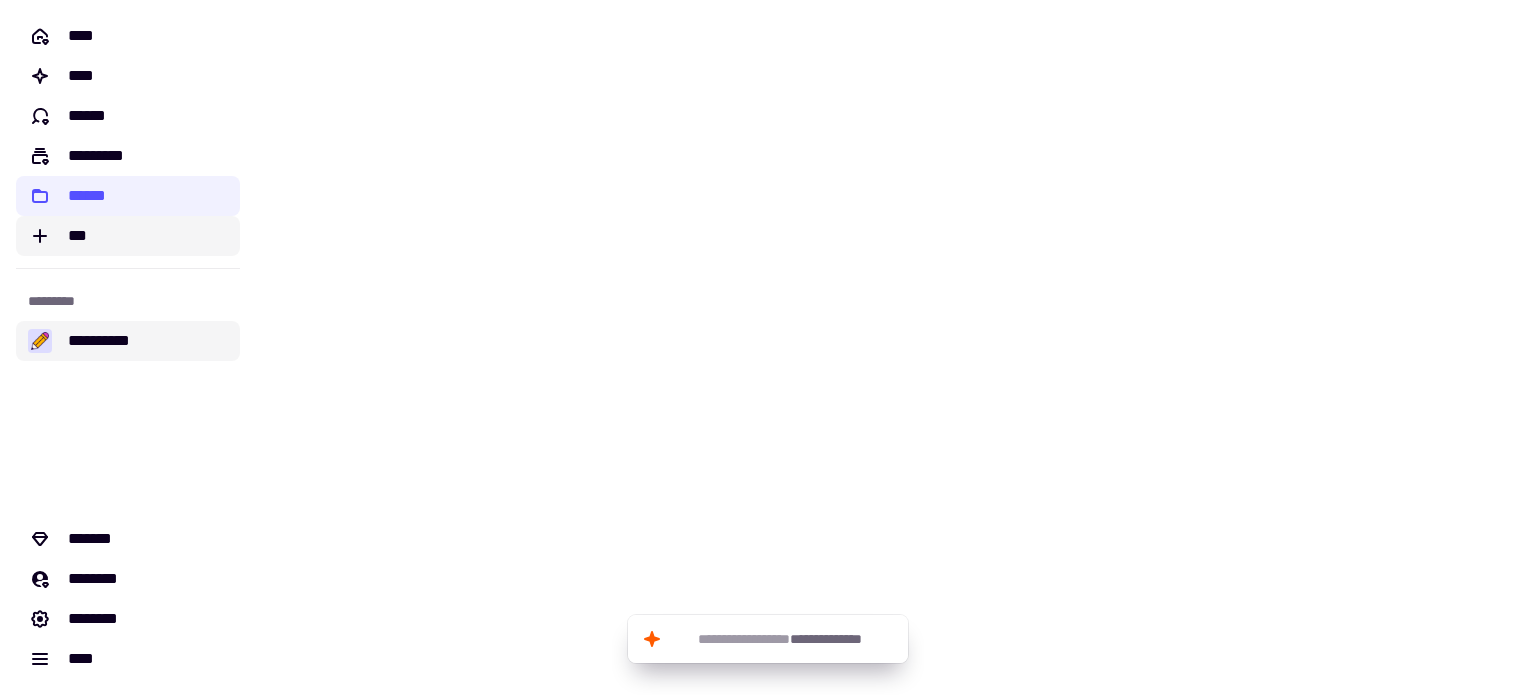 click on "***" 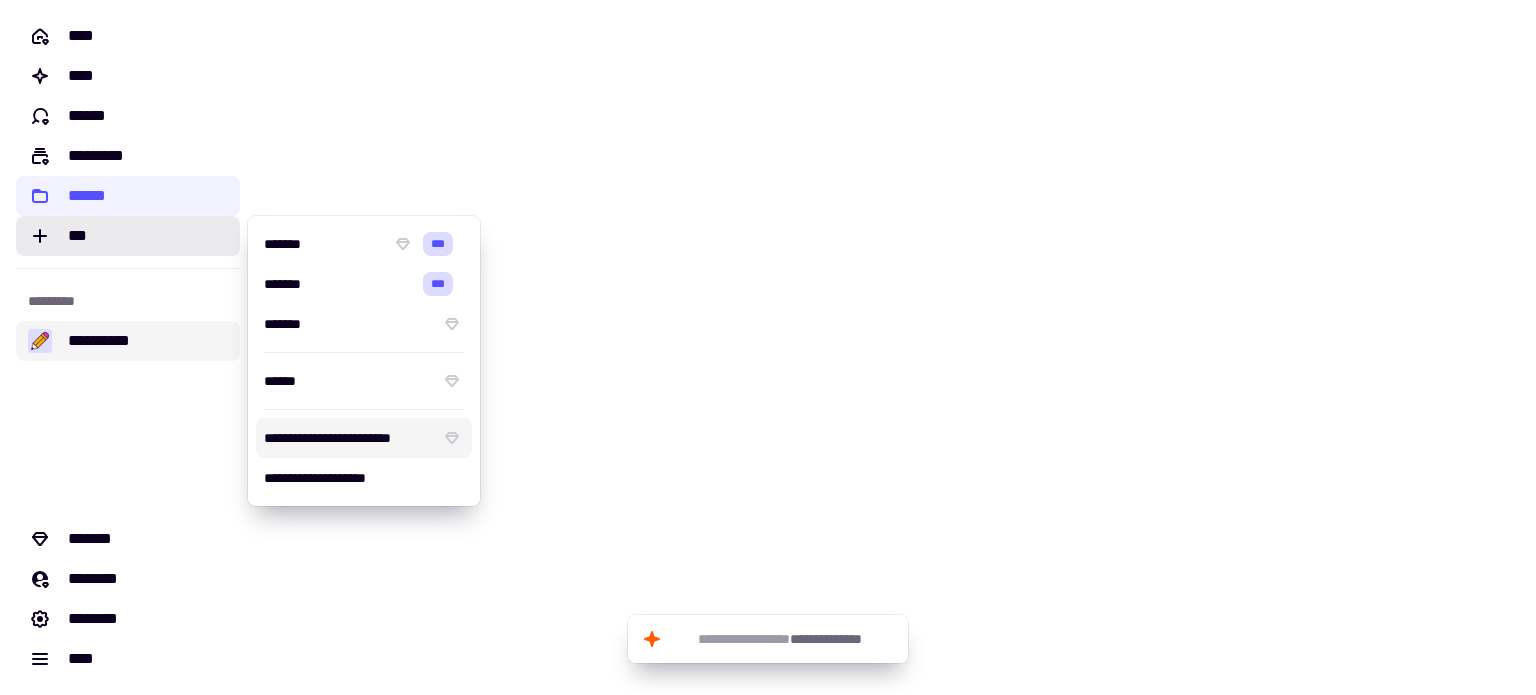 click on "**********" at bounding box center [348, 438] 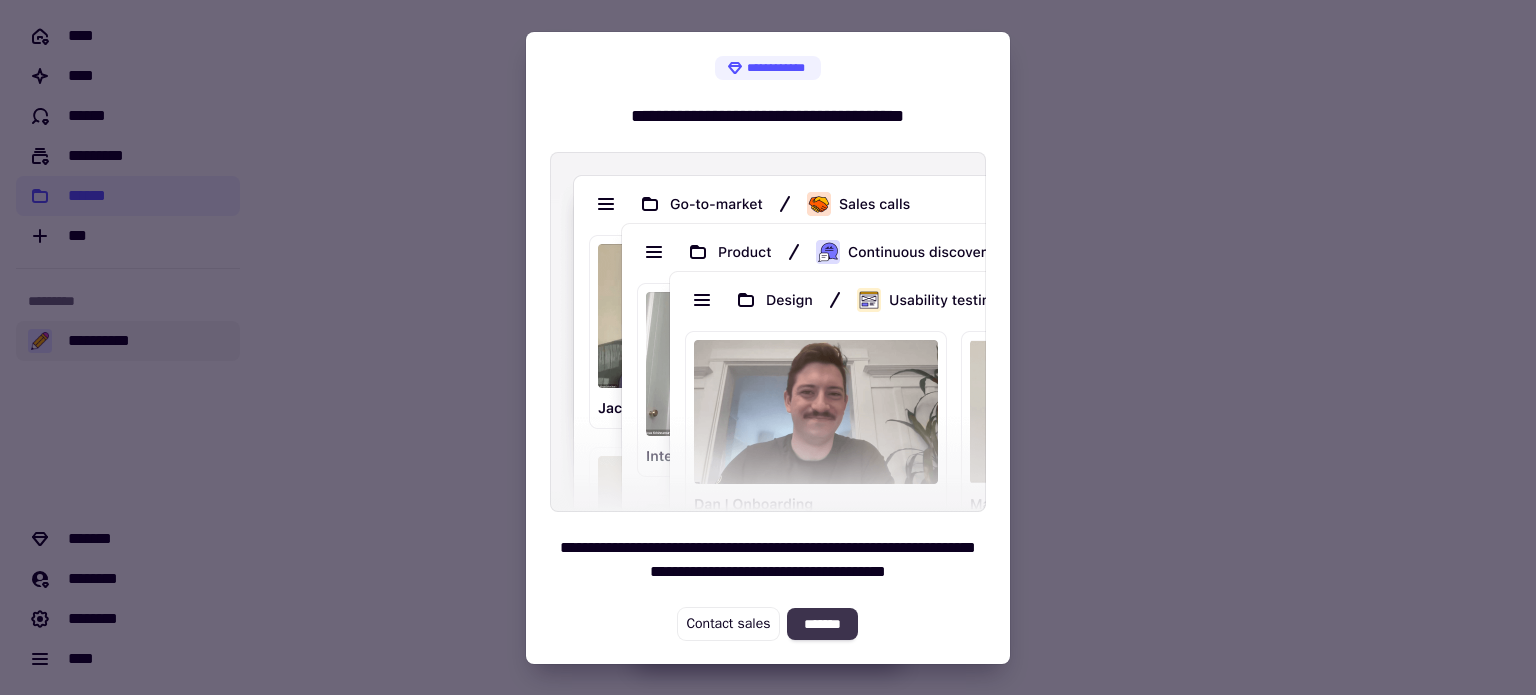 click on "*******" 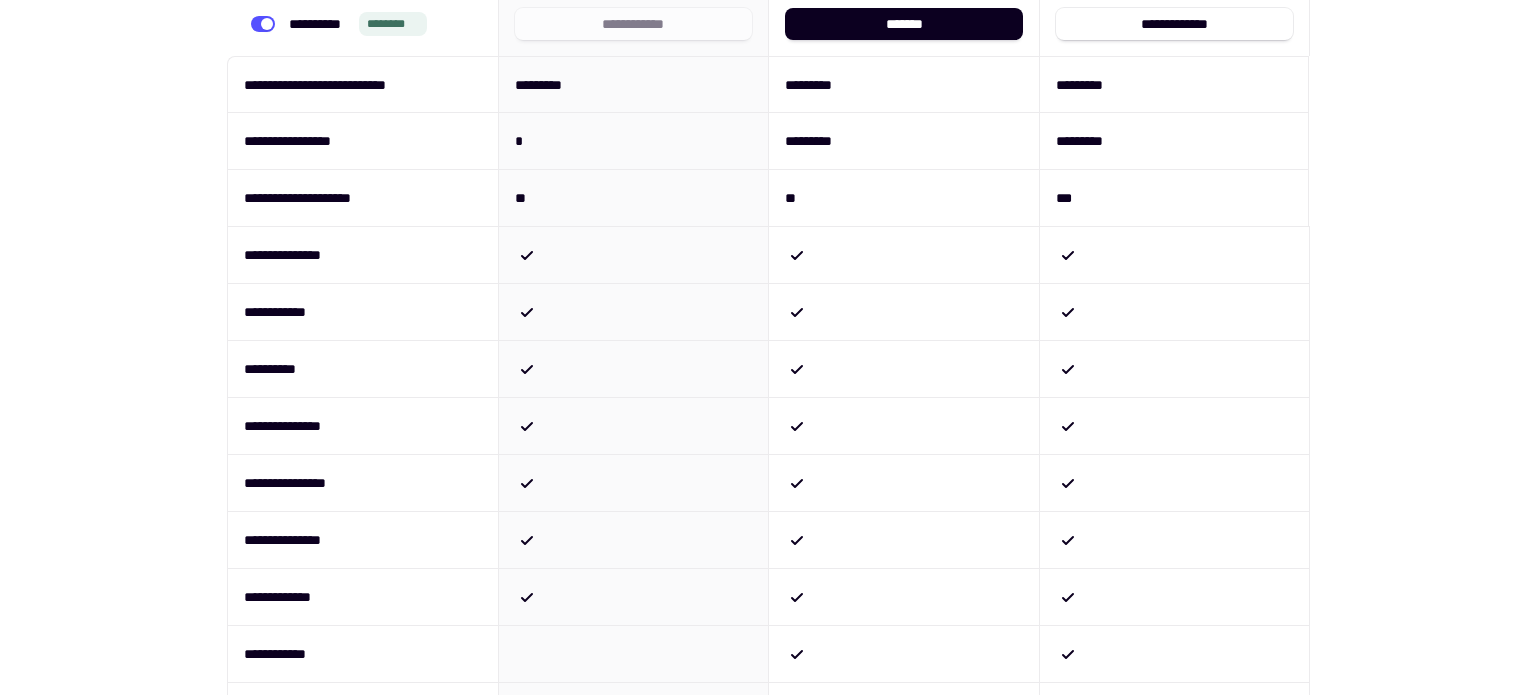 scroll, scrollTop: 0, scrollLeft: 0, axis: both 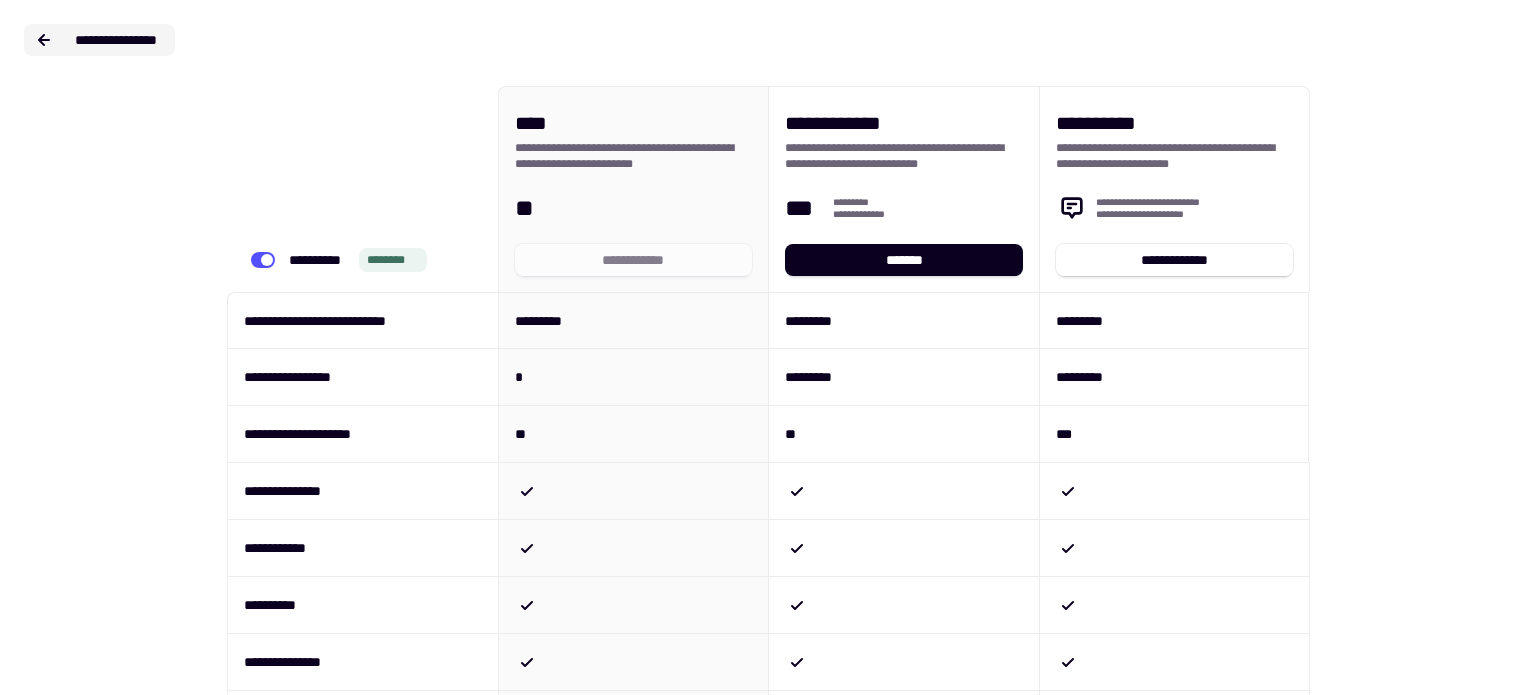 click 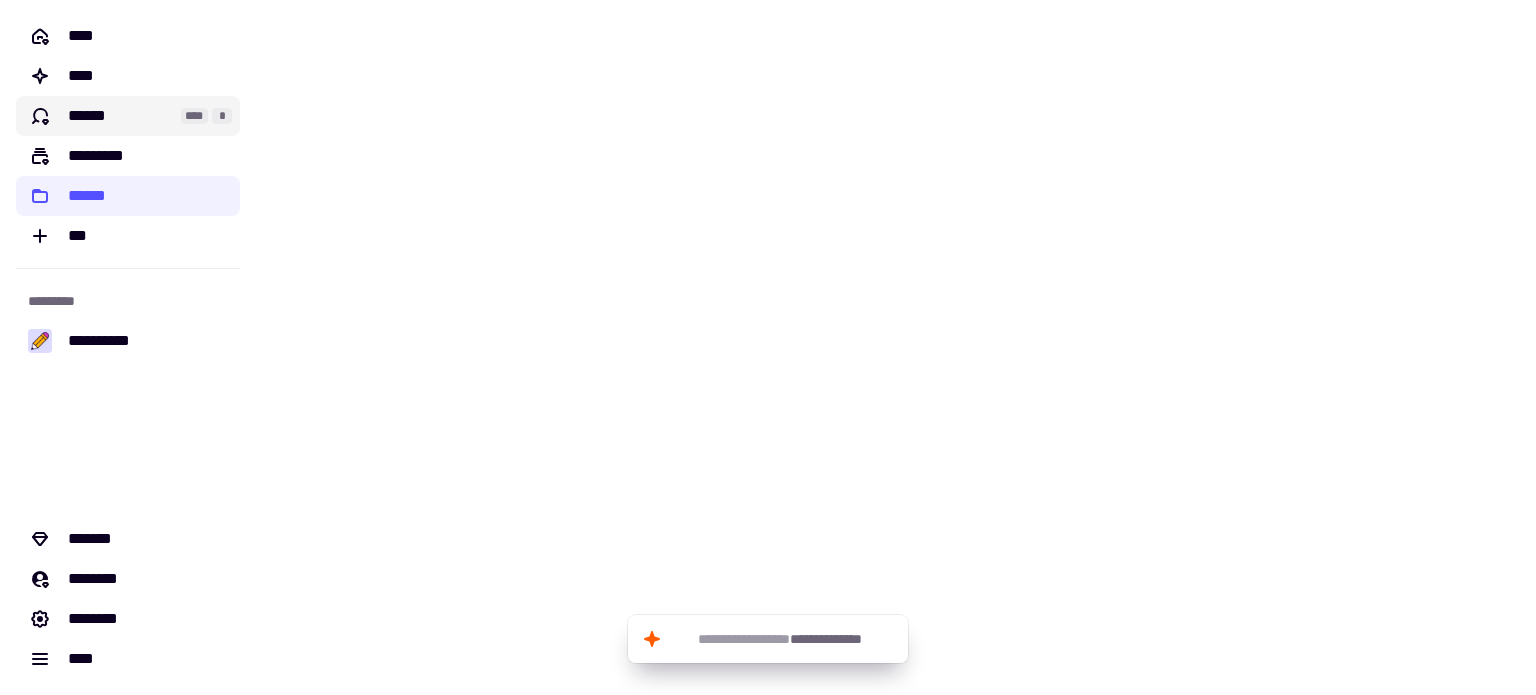 click on "******" 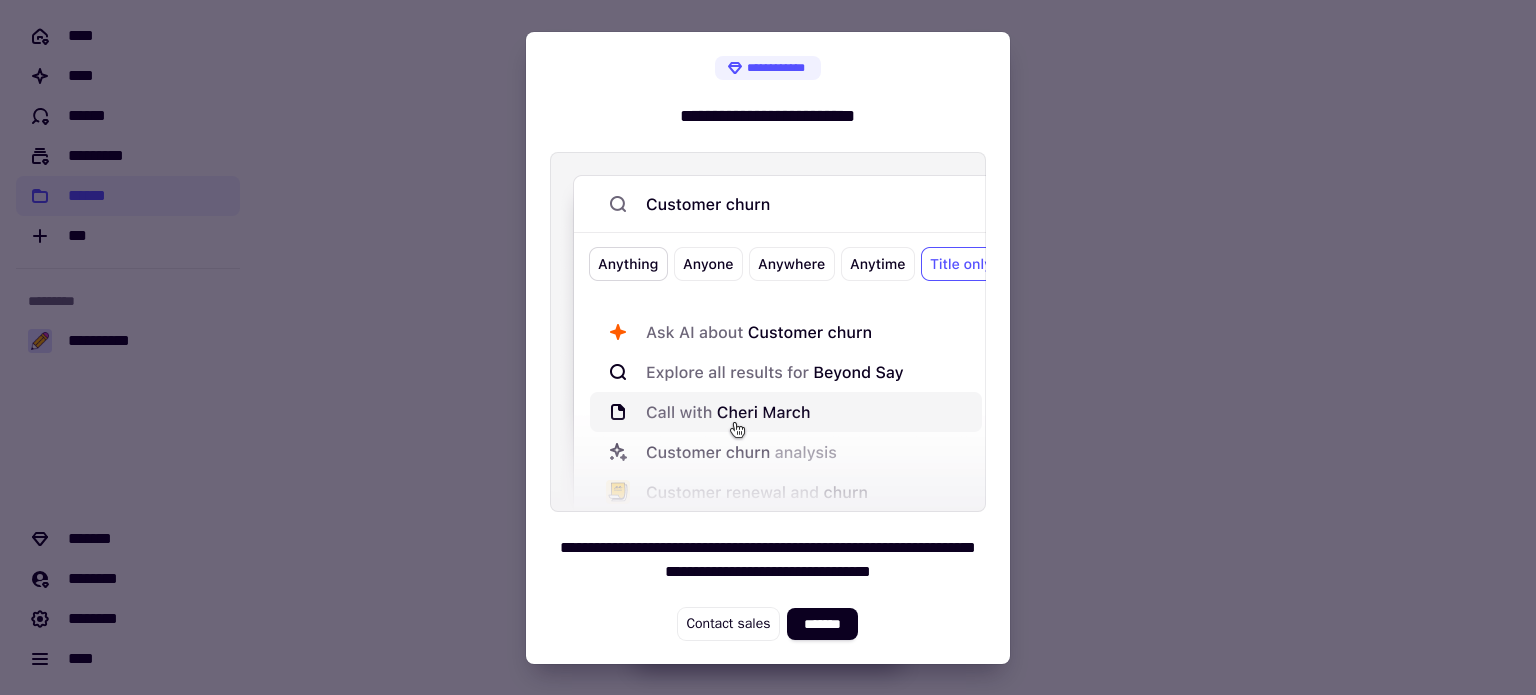 click at bounding box center (768, 347) 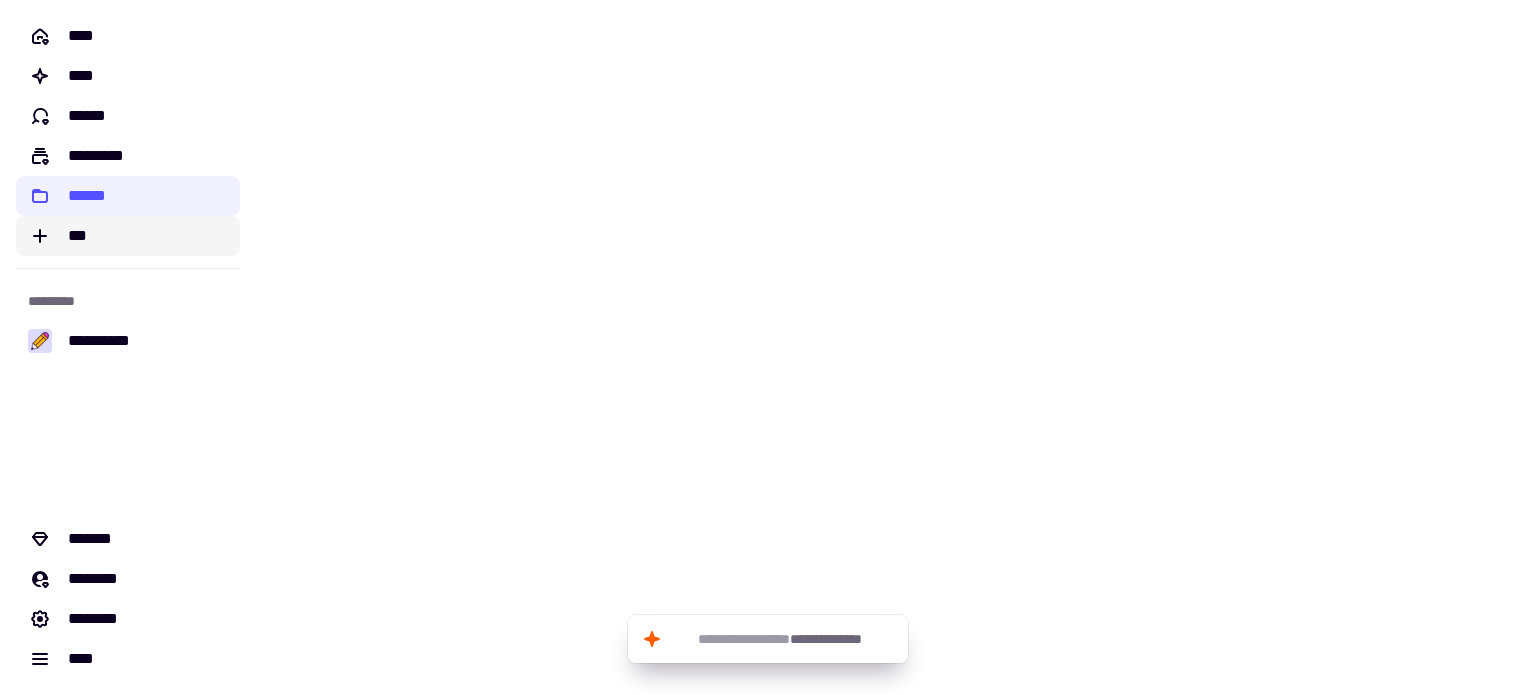 click on "***" 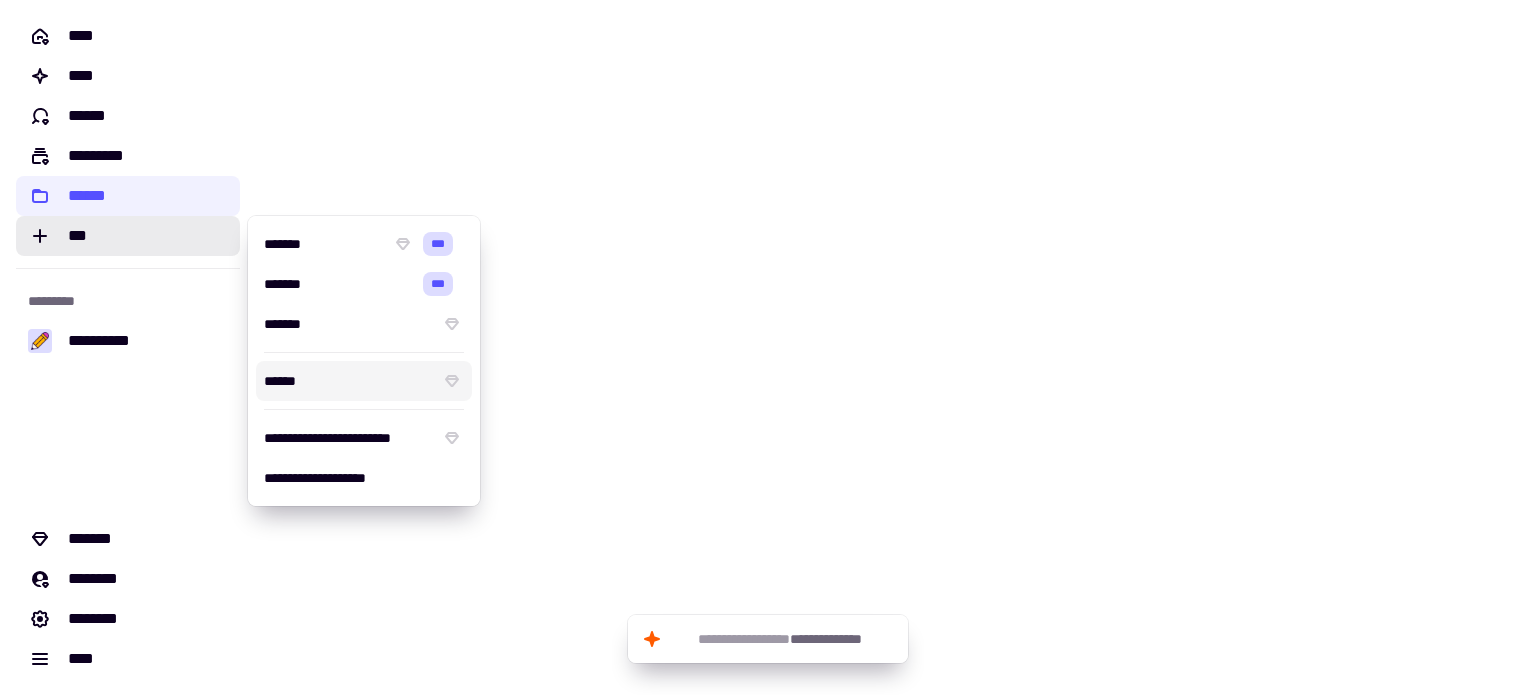 click on "******" at bounding box center [348, 381] 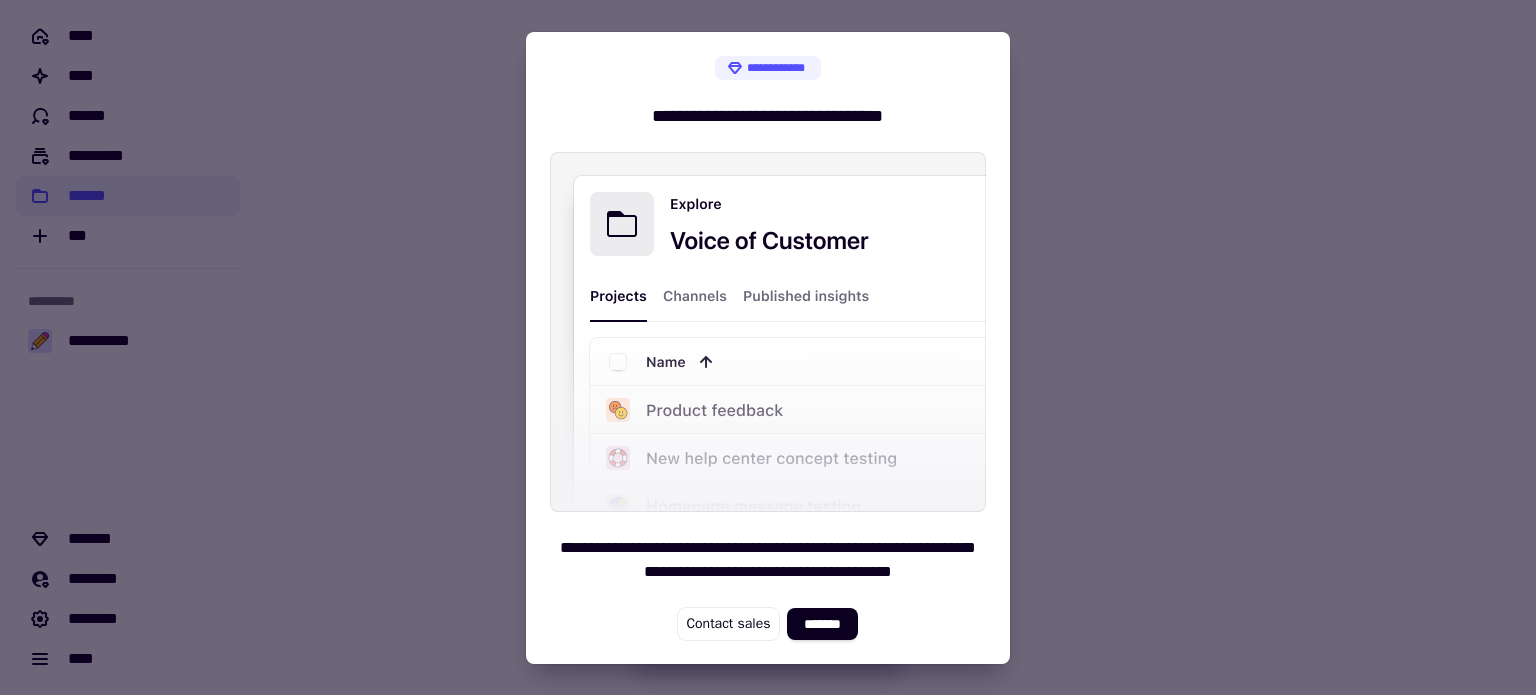 click at bounding box center (768, 347) 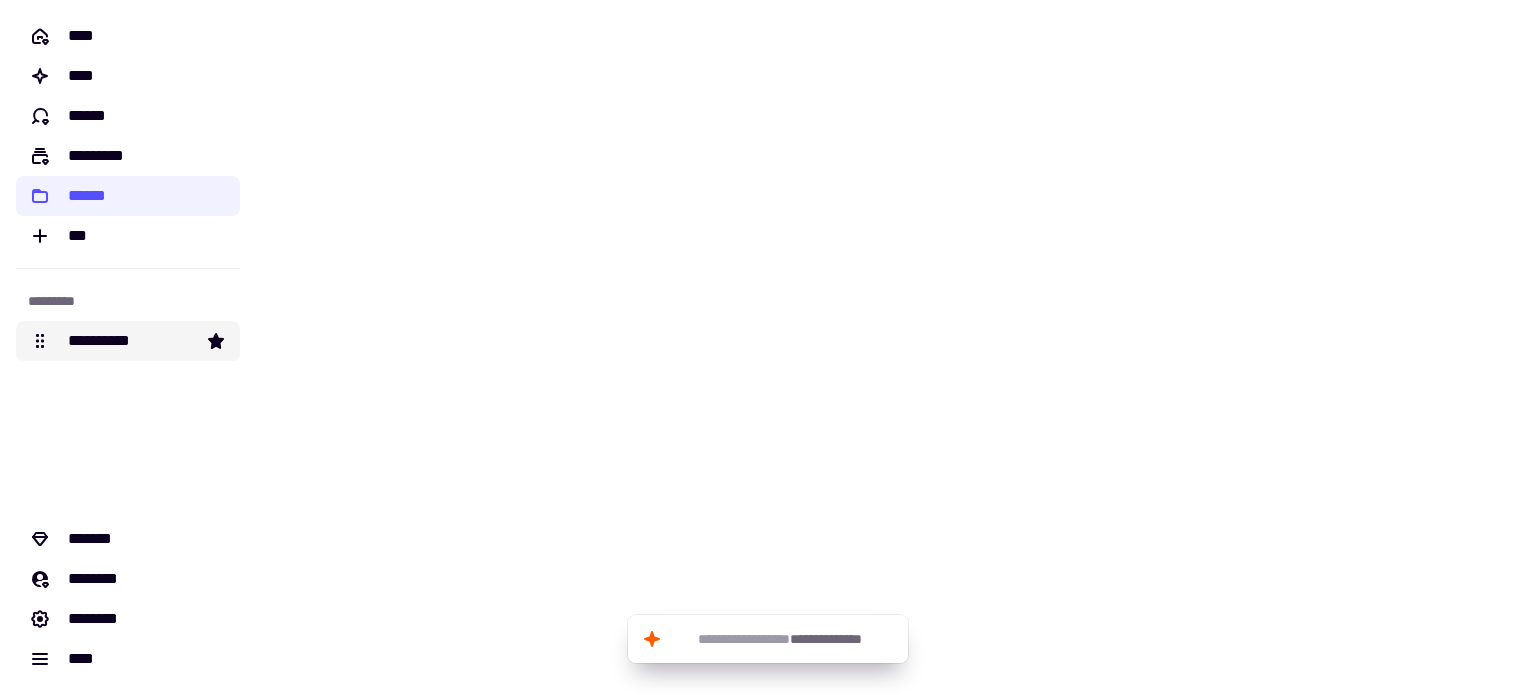 click on "**********" 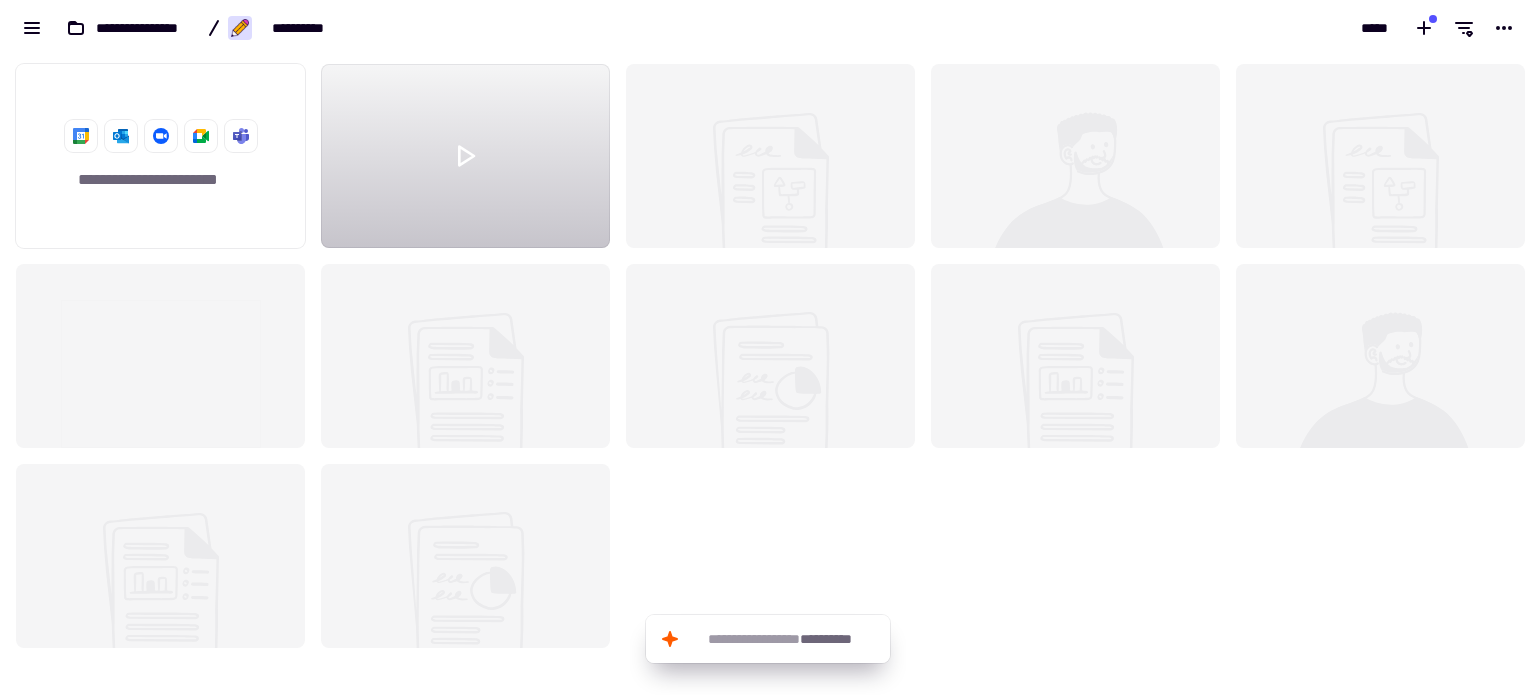 scroll, scrollTop: 16, scrollLeft: 16, axis: both 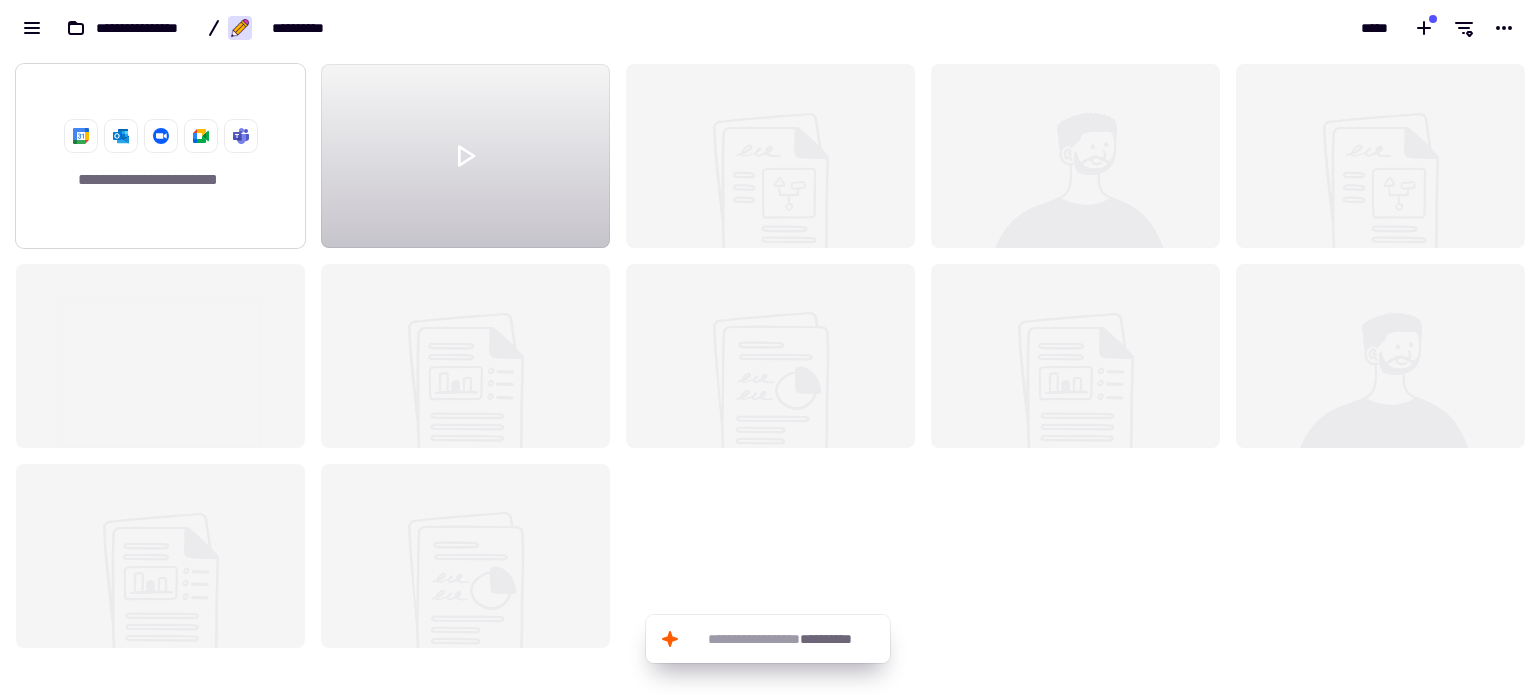 click on "**********" 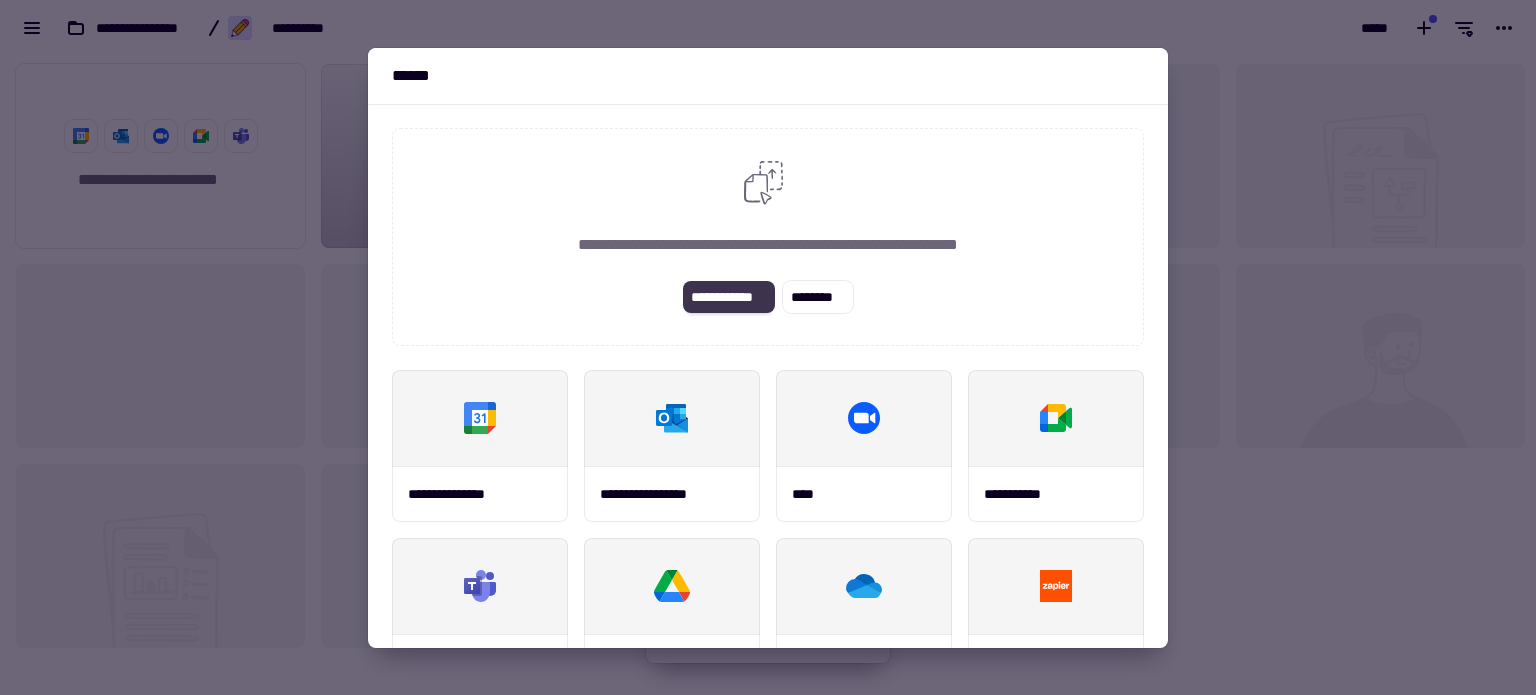 click on "**********" 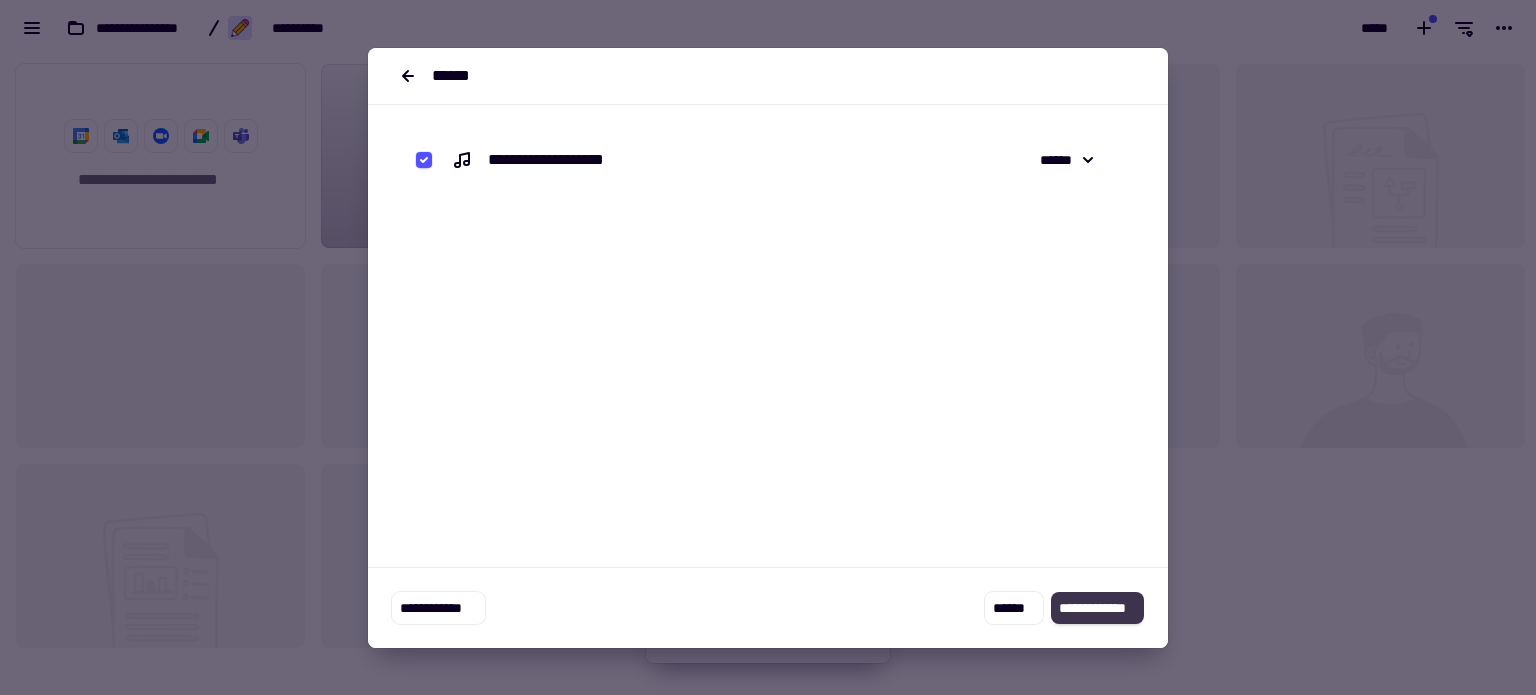 click on "**********" 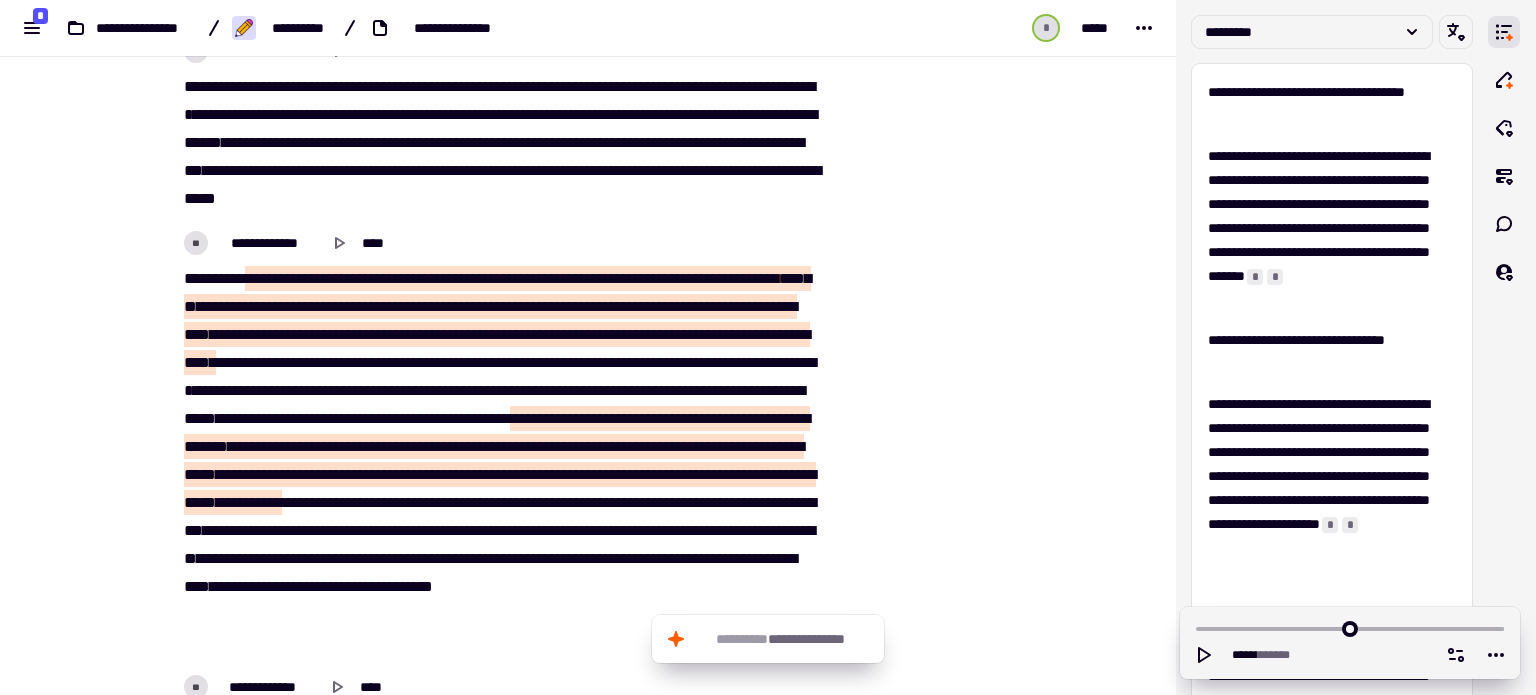 scroll, scrollTop: 1035, scrollLeft: 0, axis: vertical 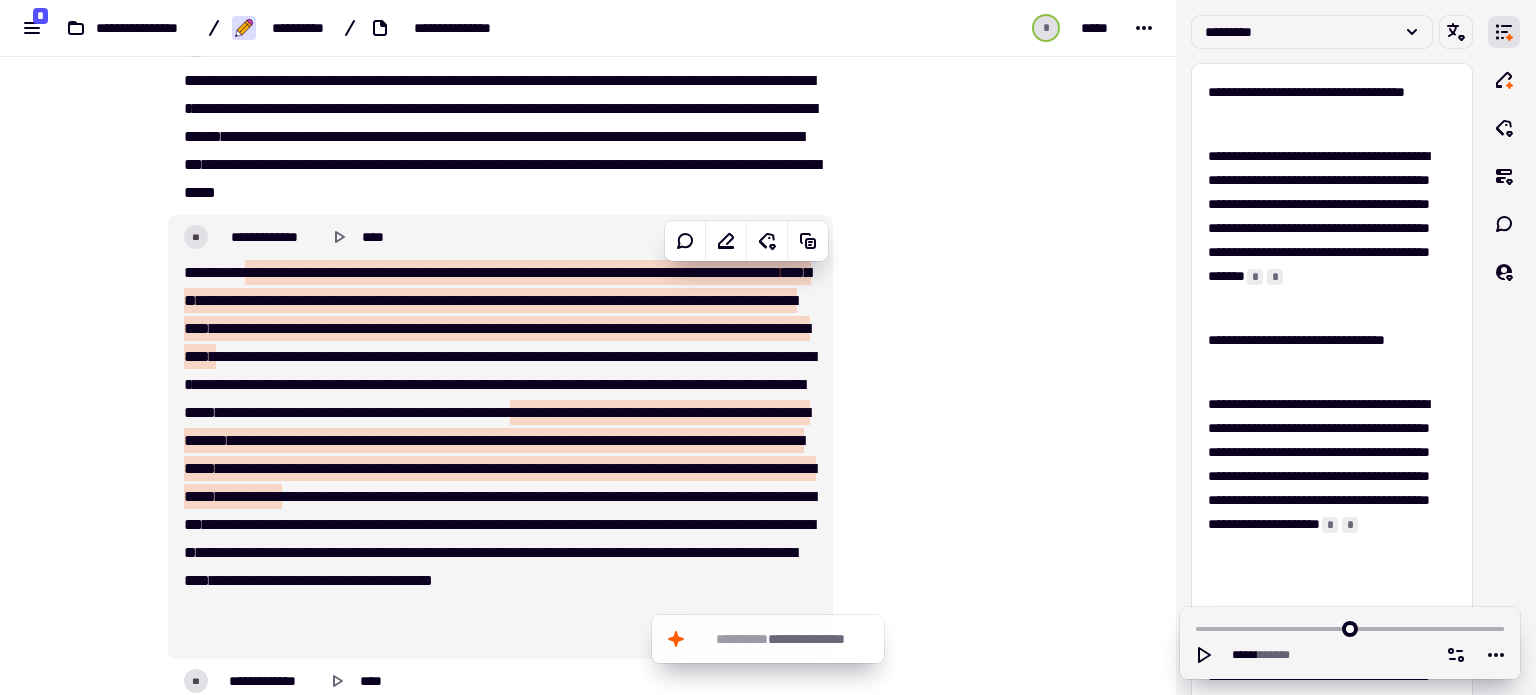 click on "***" at bounding box center [506, 272] 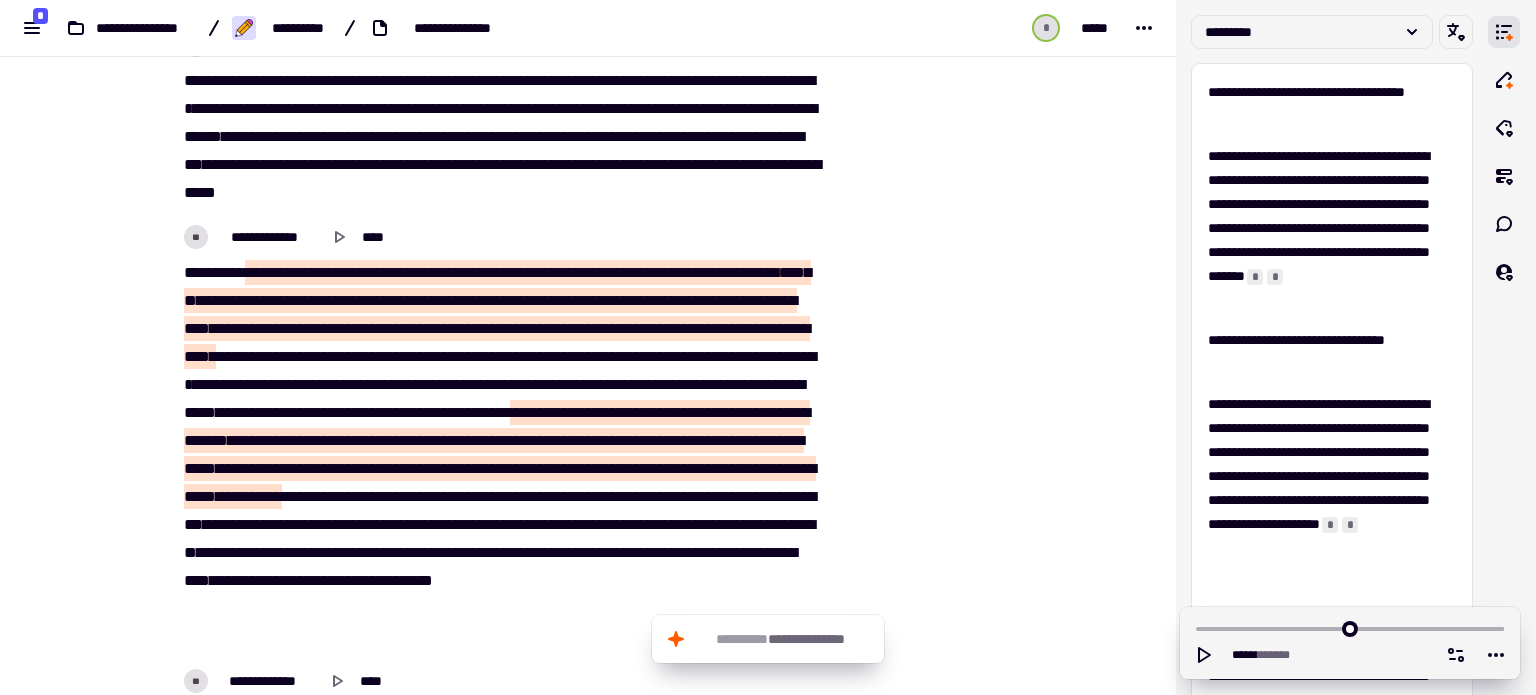 click on "***" at bounding box center [506, 272] 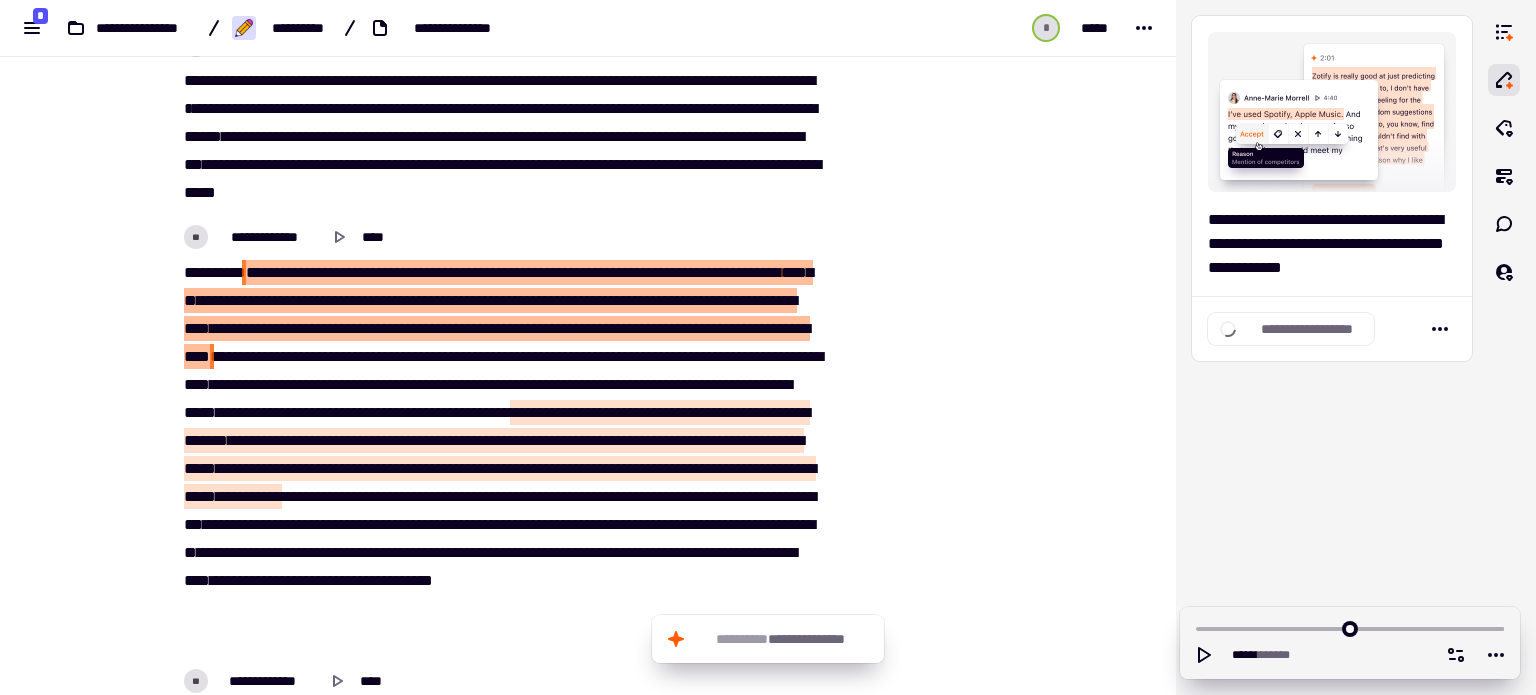 type on "******" 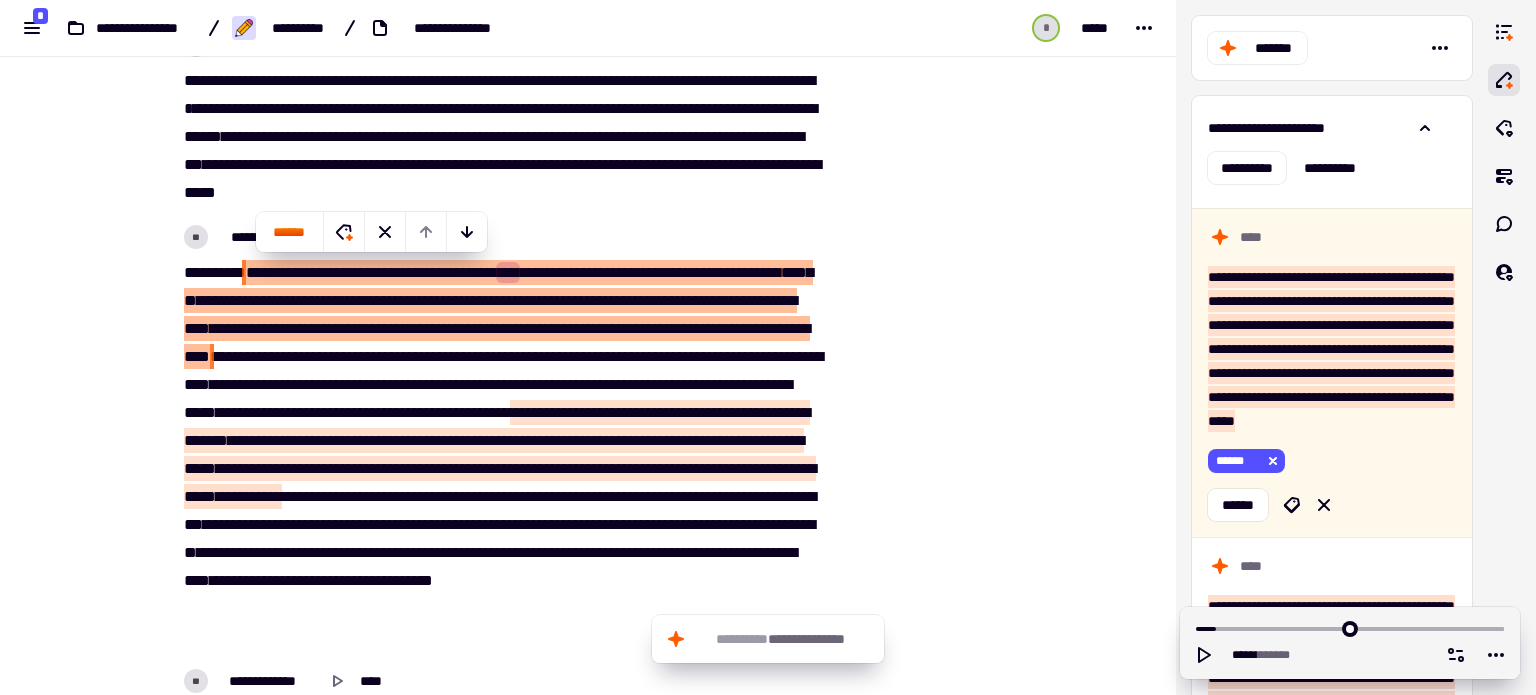 click on "***" at bounding box center (508, 272) 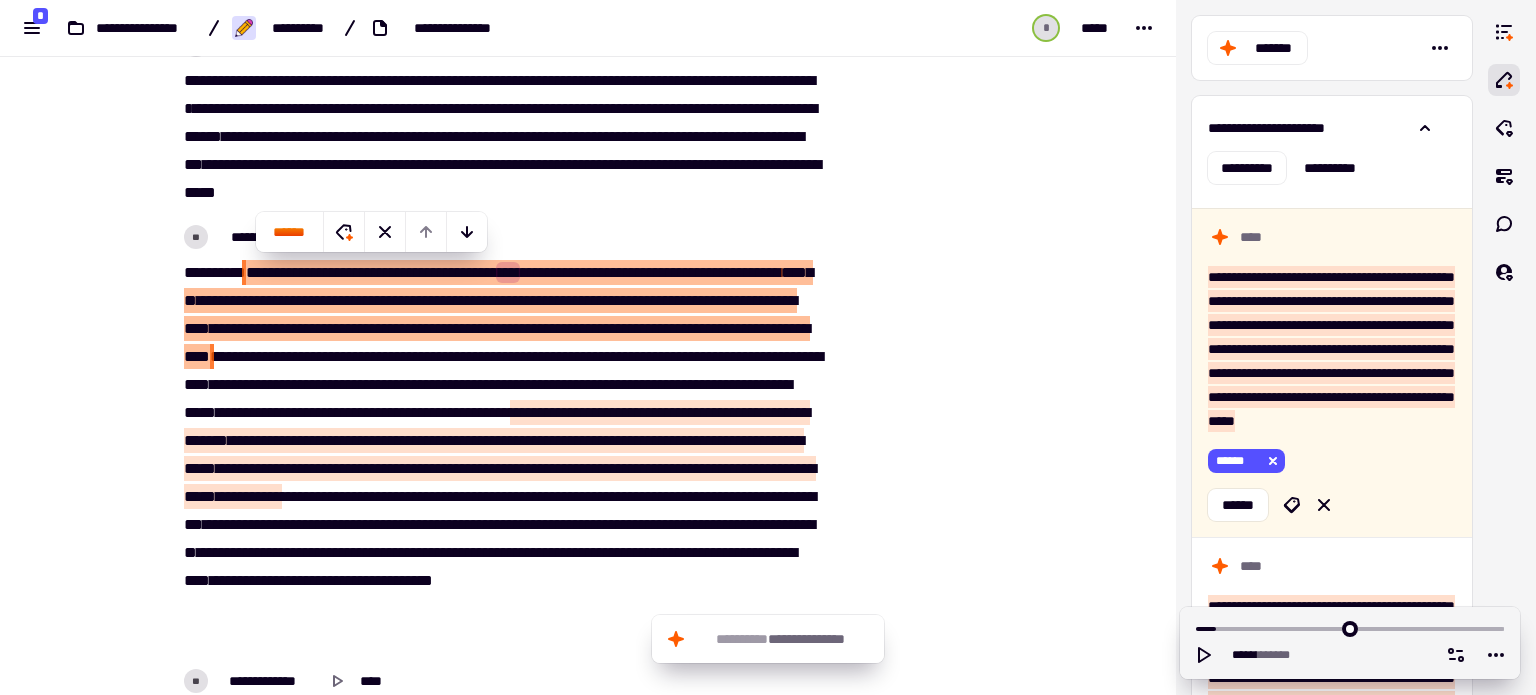 type 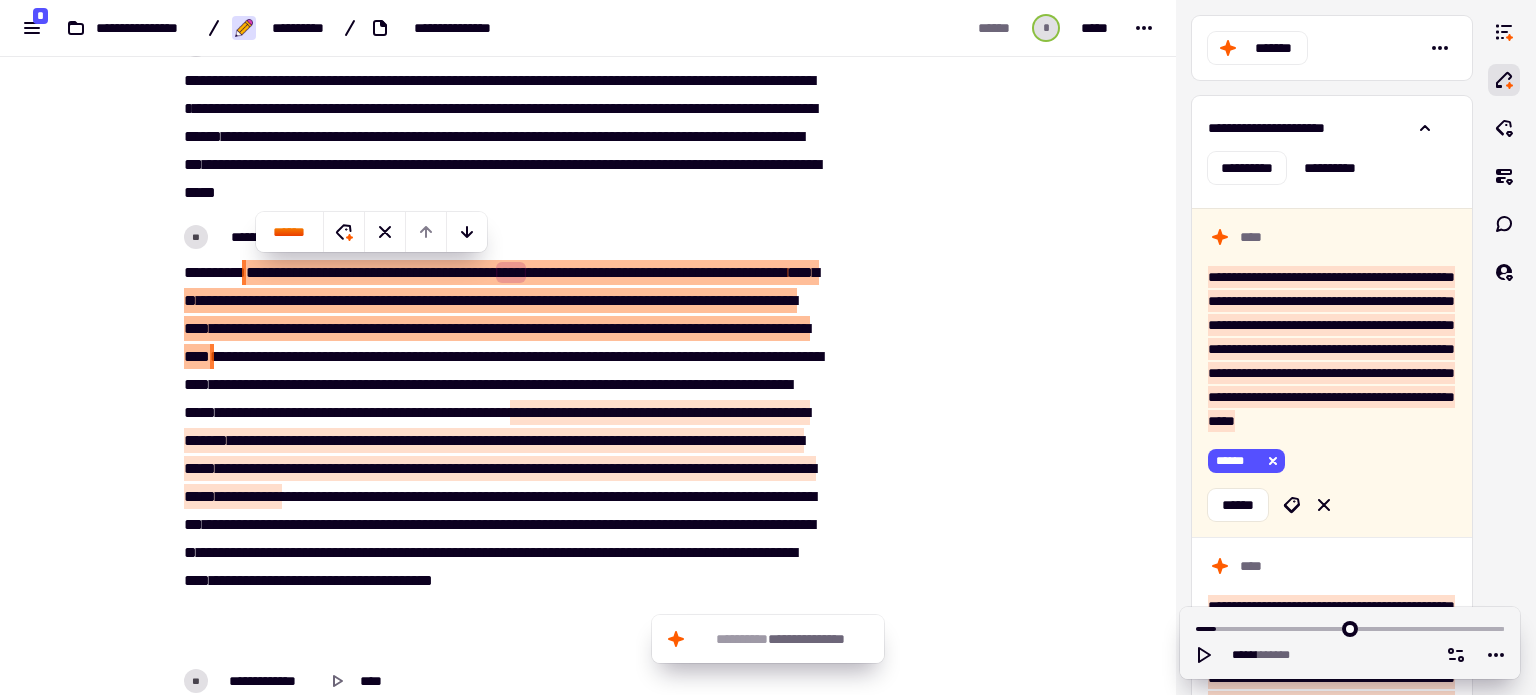 click at bounding box center (934, 7777) 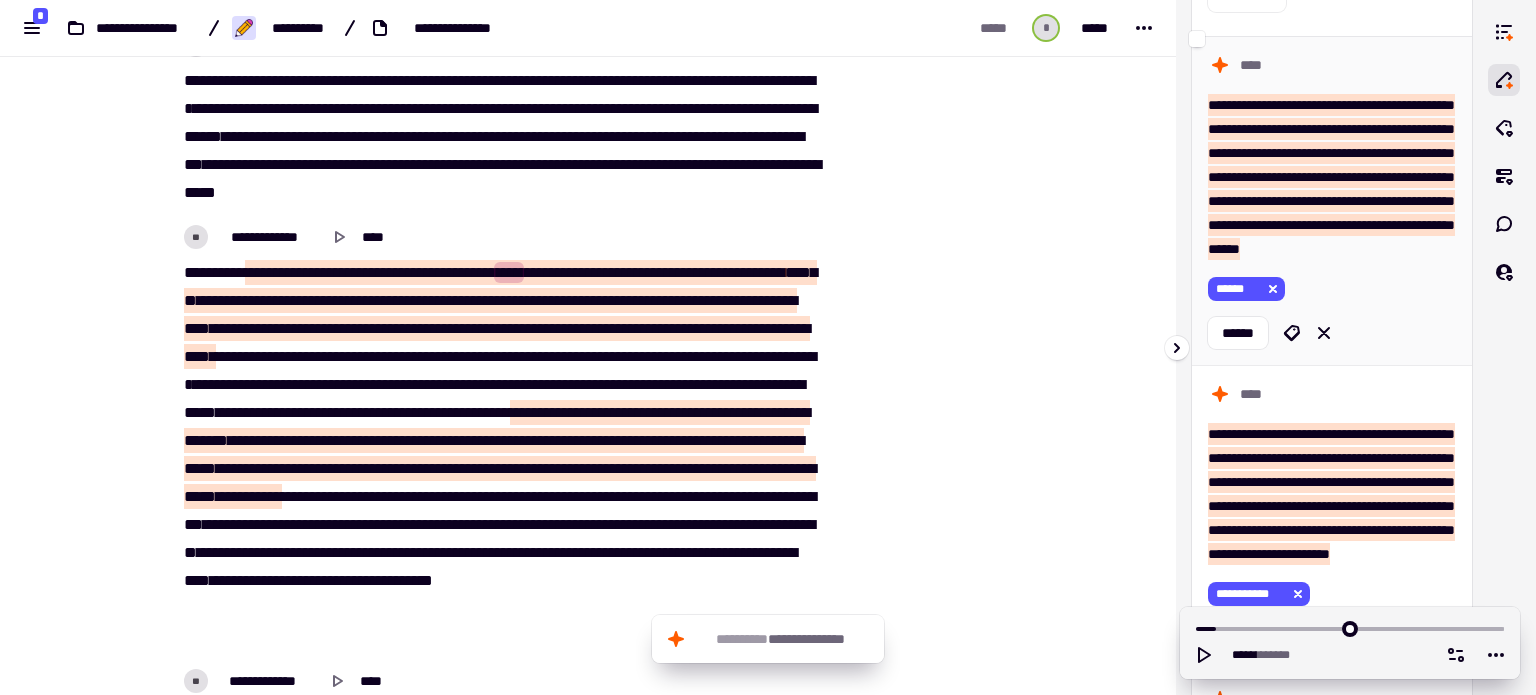 scroll, scrollTop: 200, scrollLeft: 0, axis: vertical 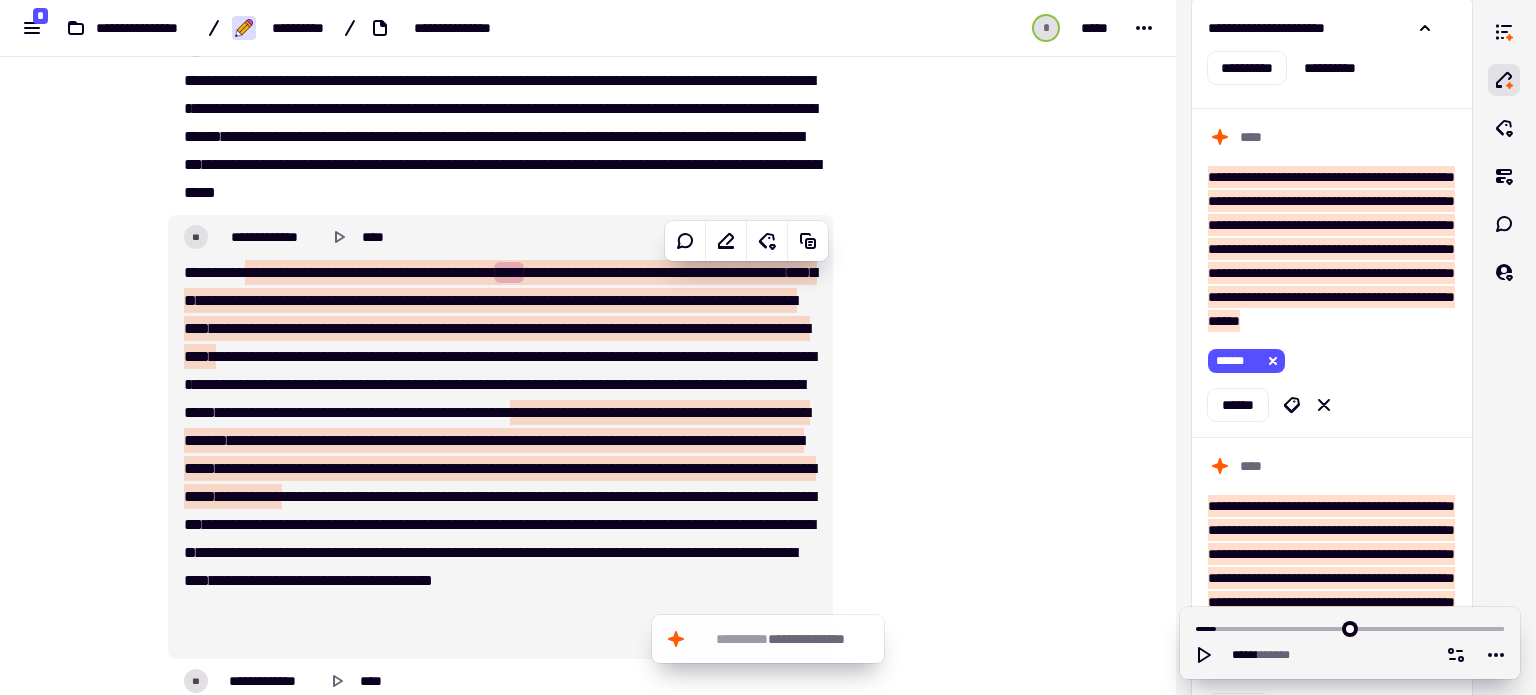 click on "*******" at bounding box center (273, 328) 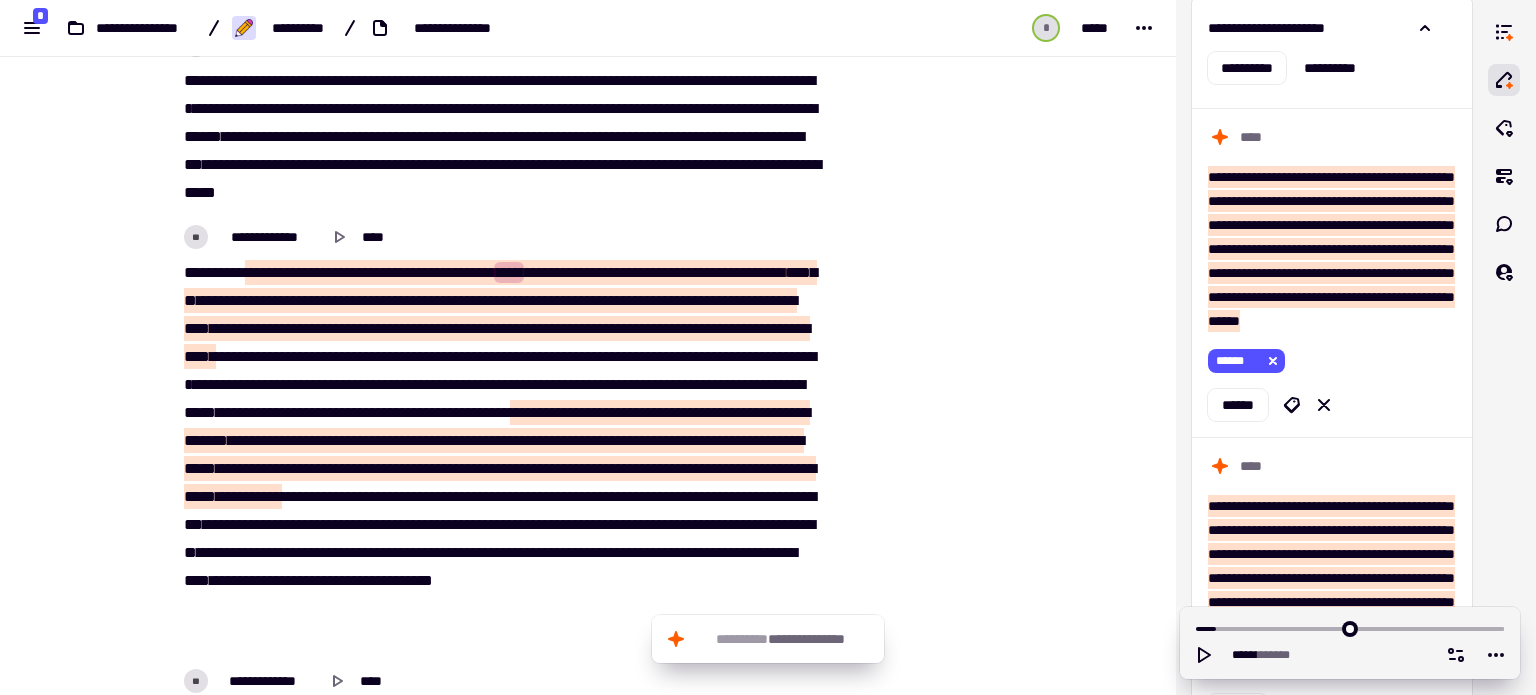 click on "*****" at bounding box center (483, 328) 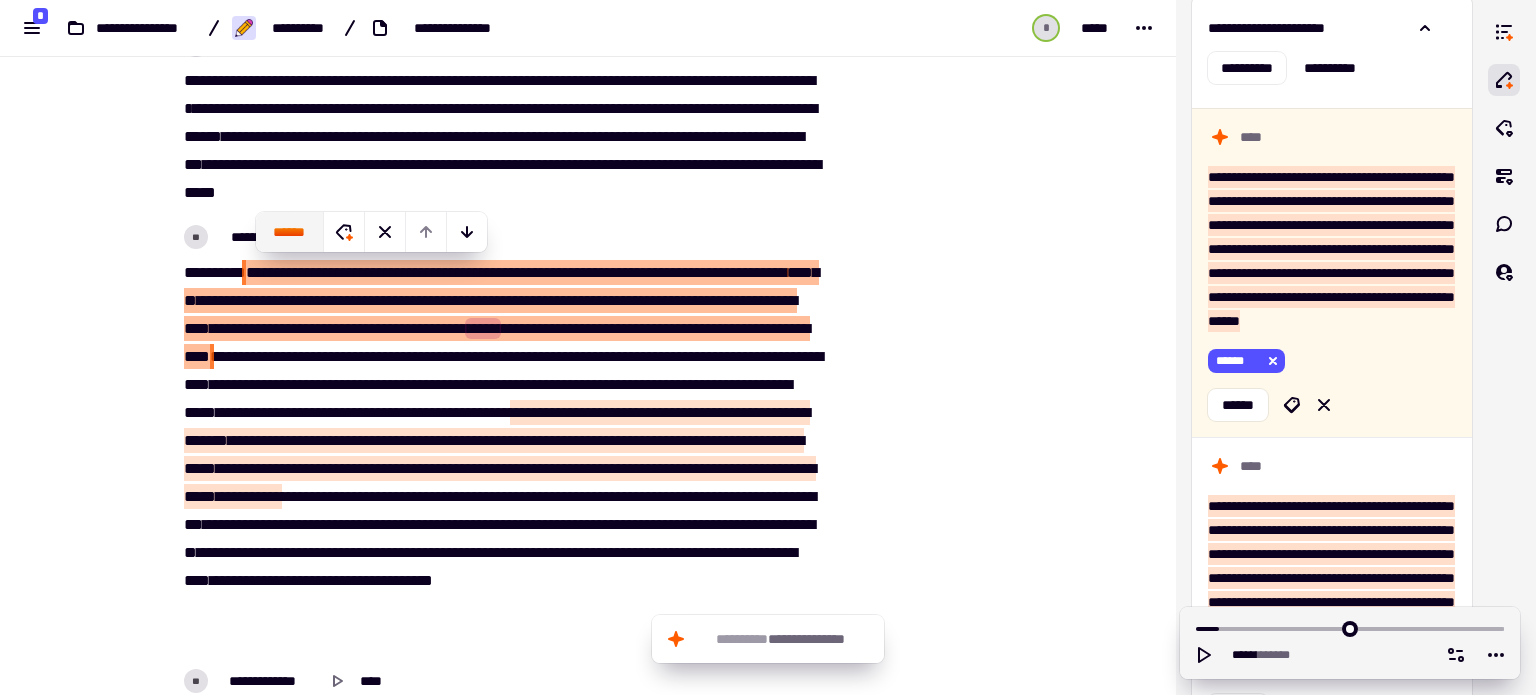 click on "******" 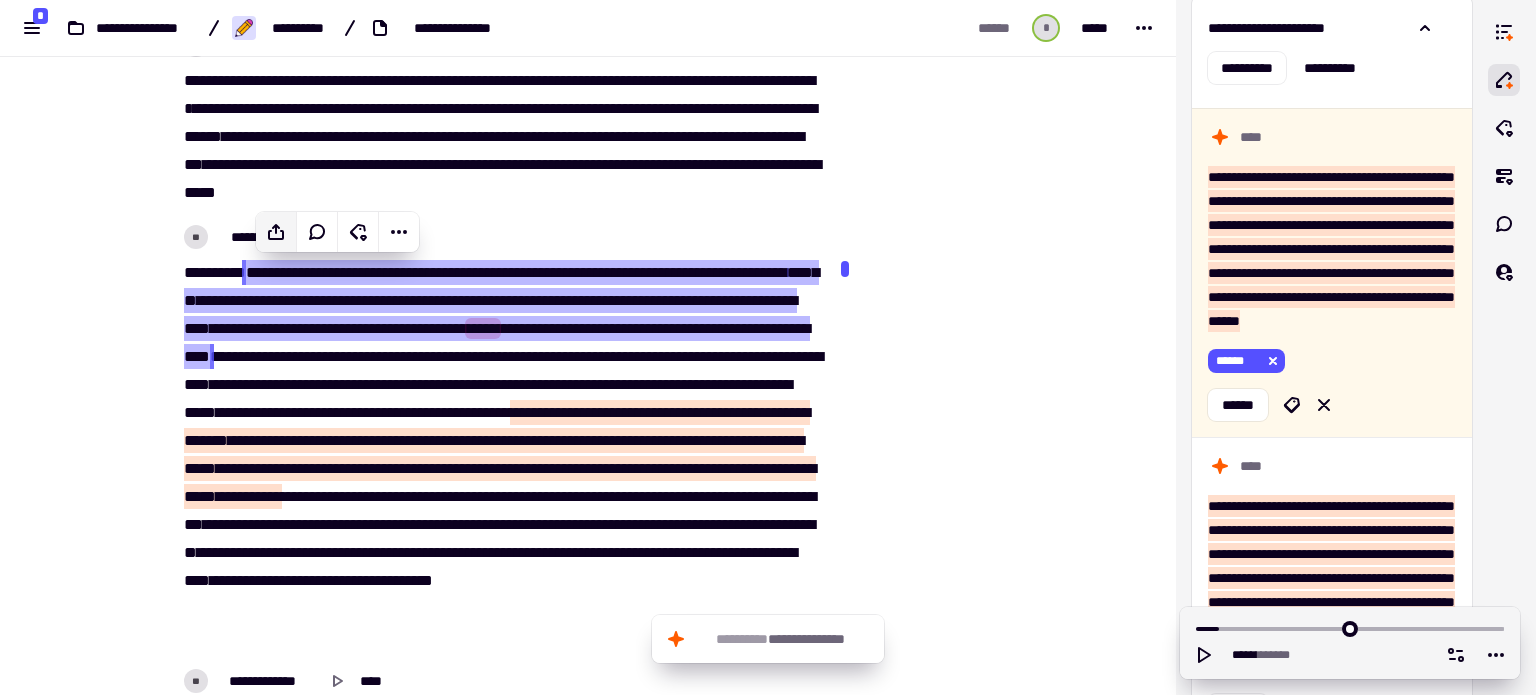 click on "***" at bounding box center (501, 440) 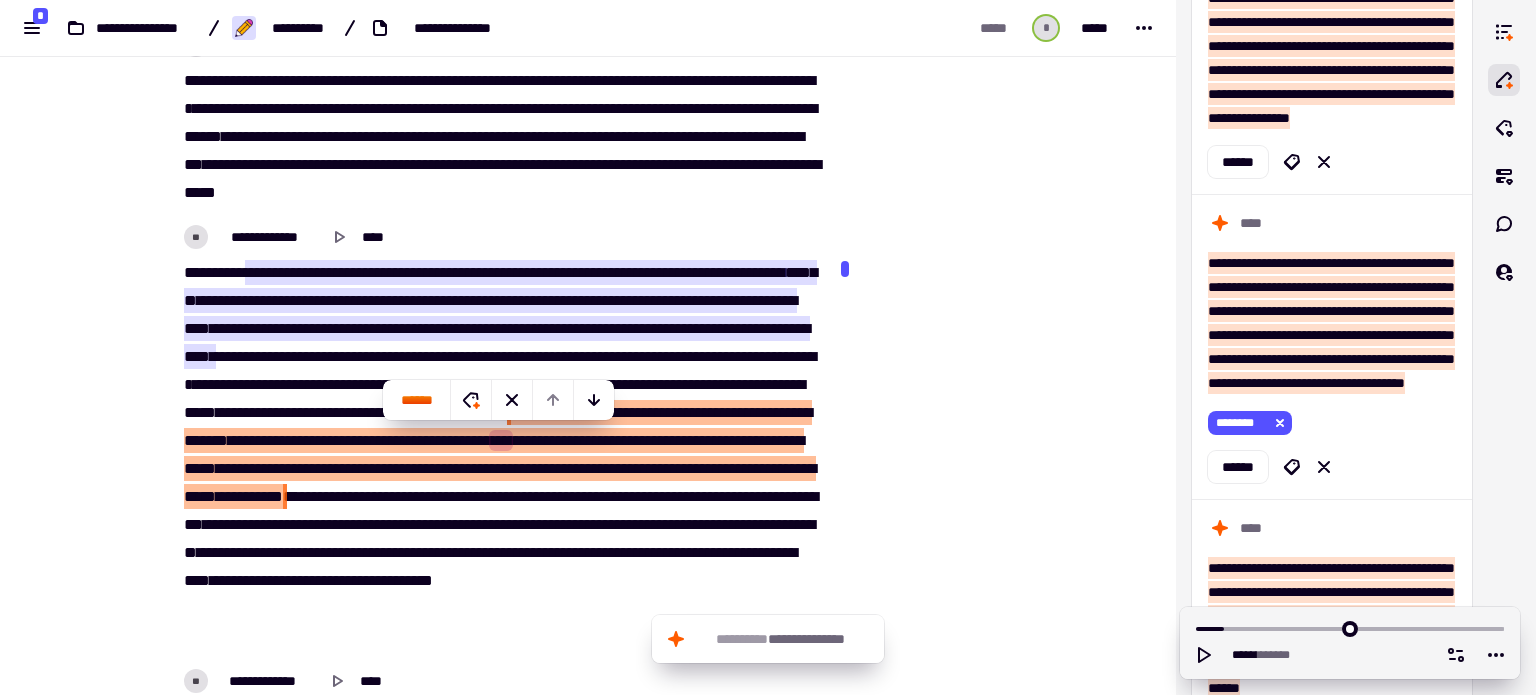 scroll, scrollTop: 208, scrollLeft: 0, axis: vertical 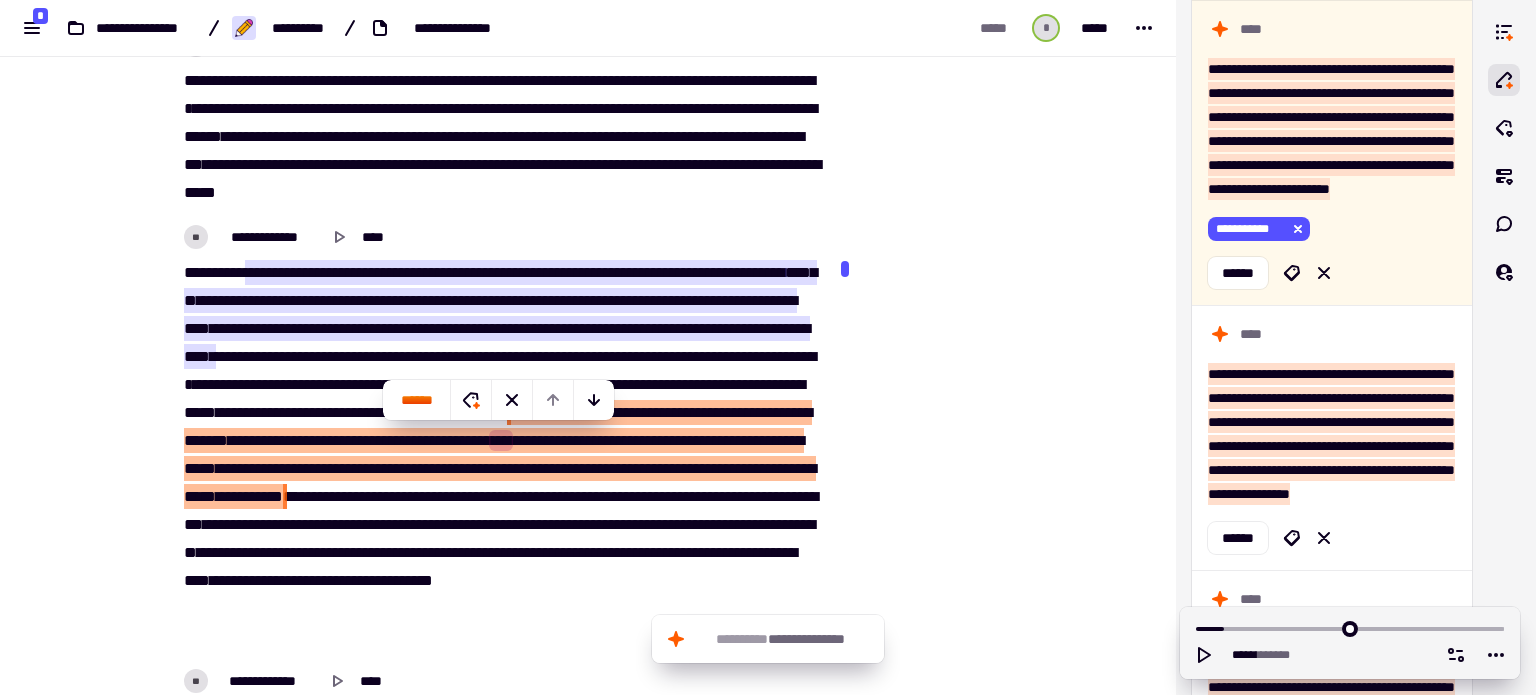 click at bounding box center [934, 7777] 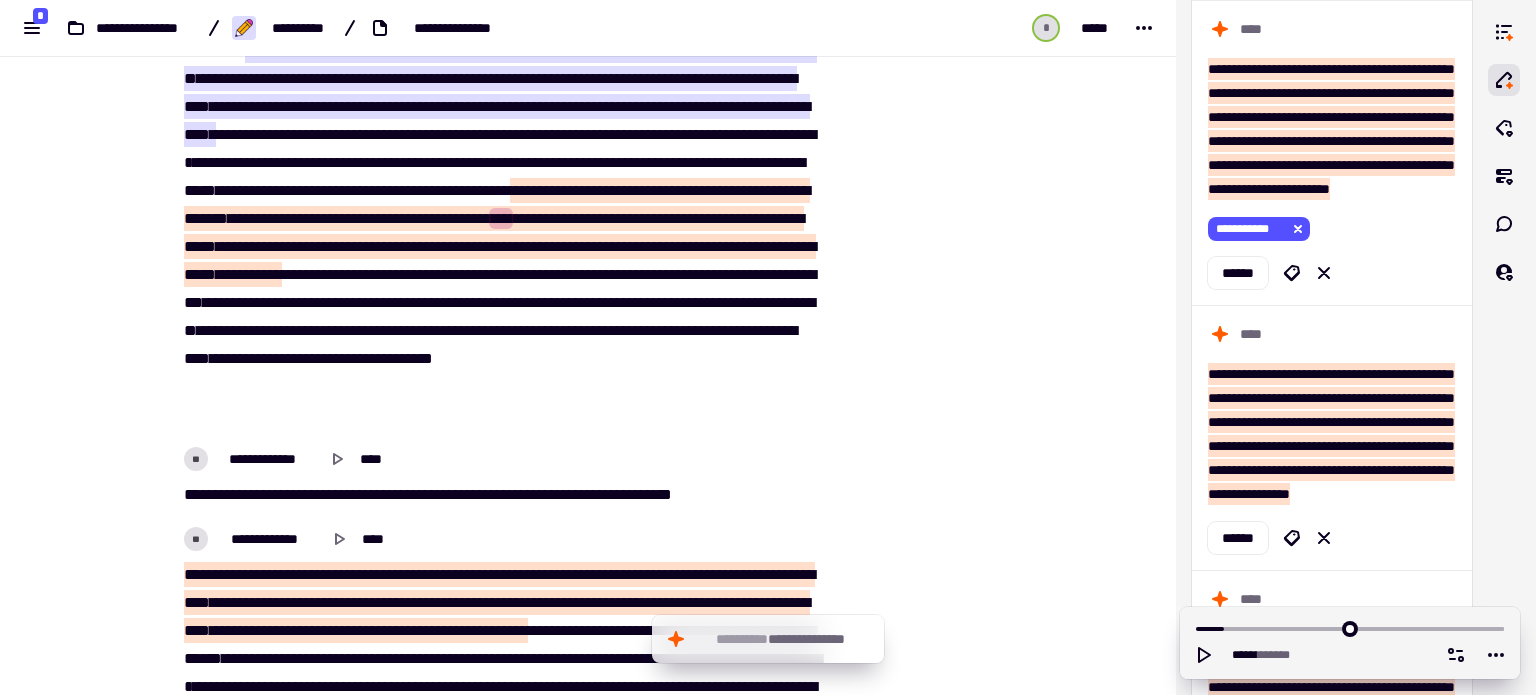 scroll, scrollTop: 1335, scrollLeft: 0, axis: vertical 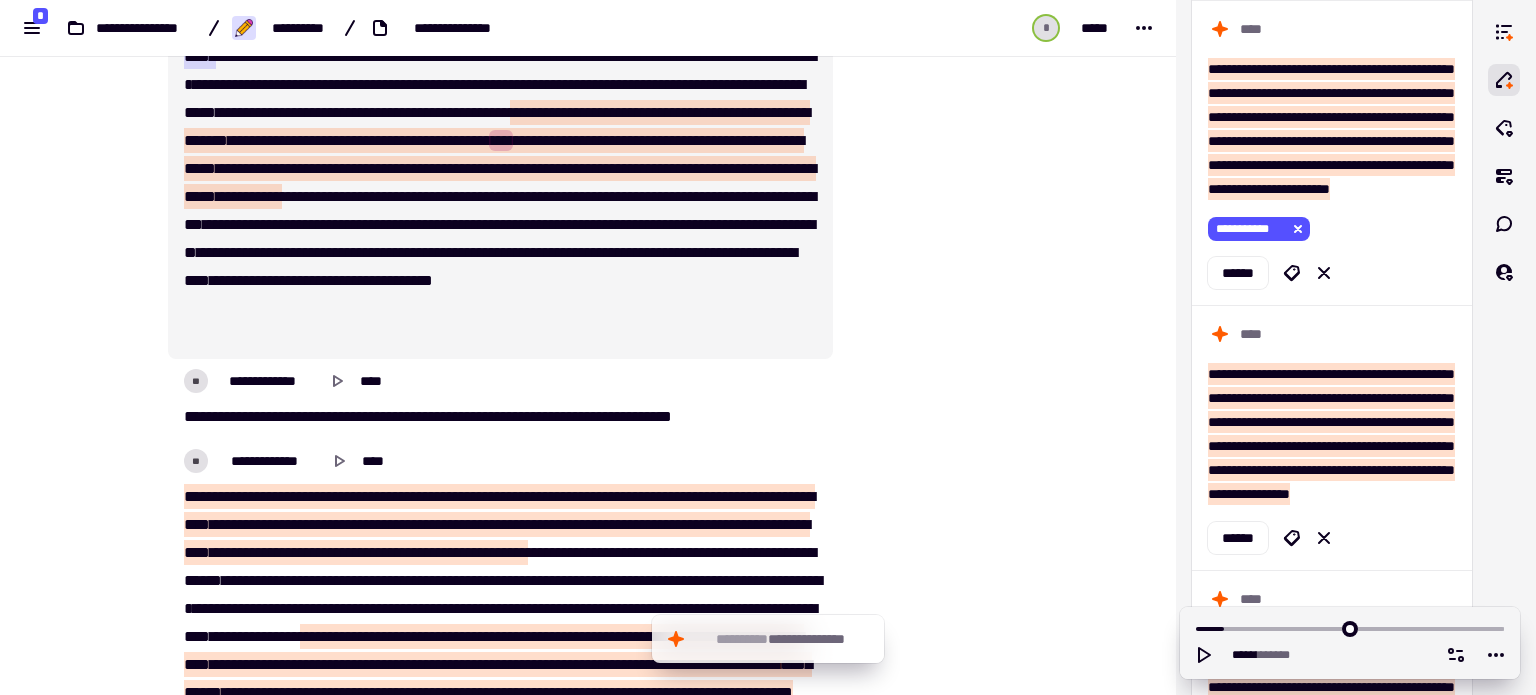 click on "****" at bounding box center (732, 140) 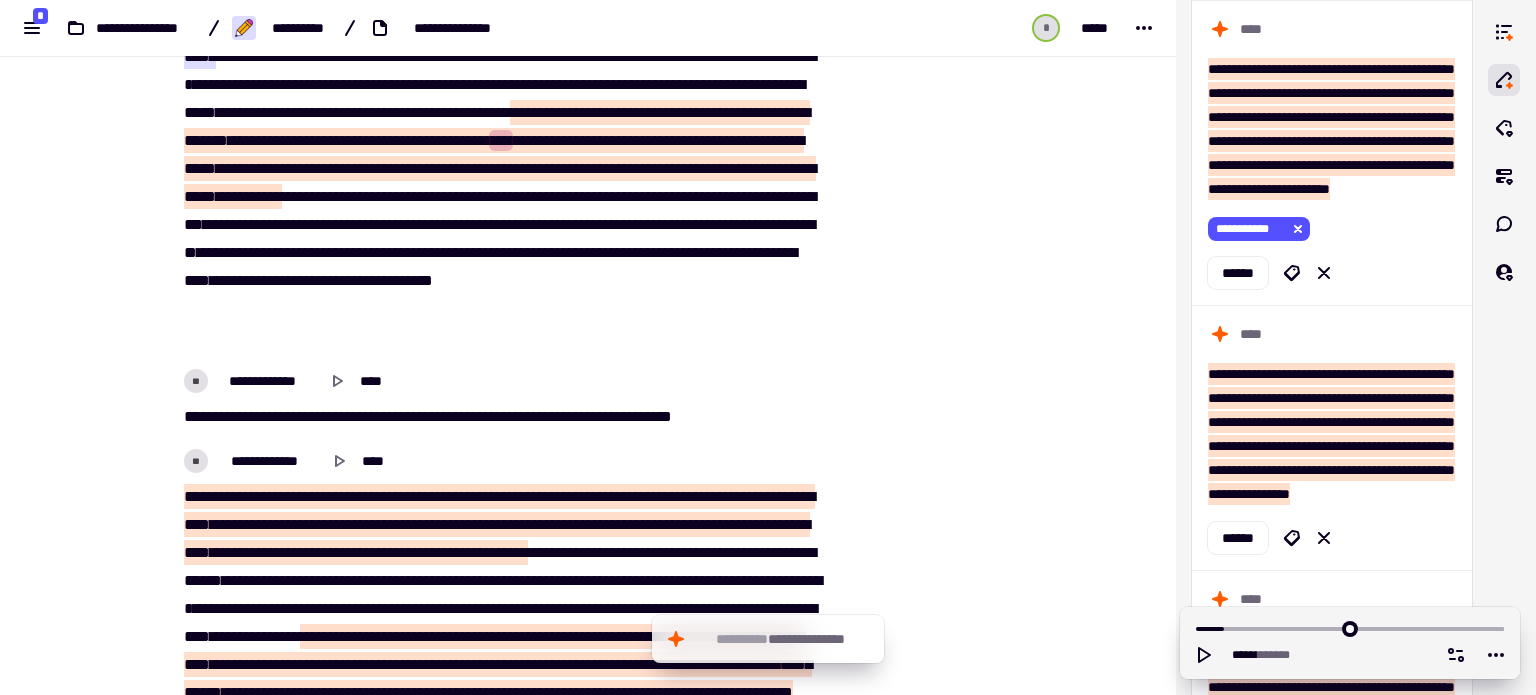click on "********" at bounding box center [438, 168] 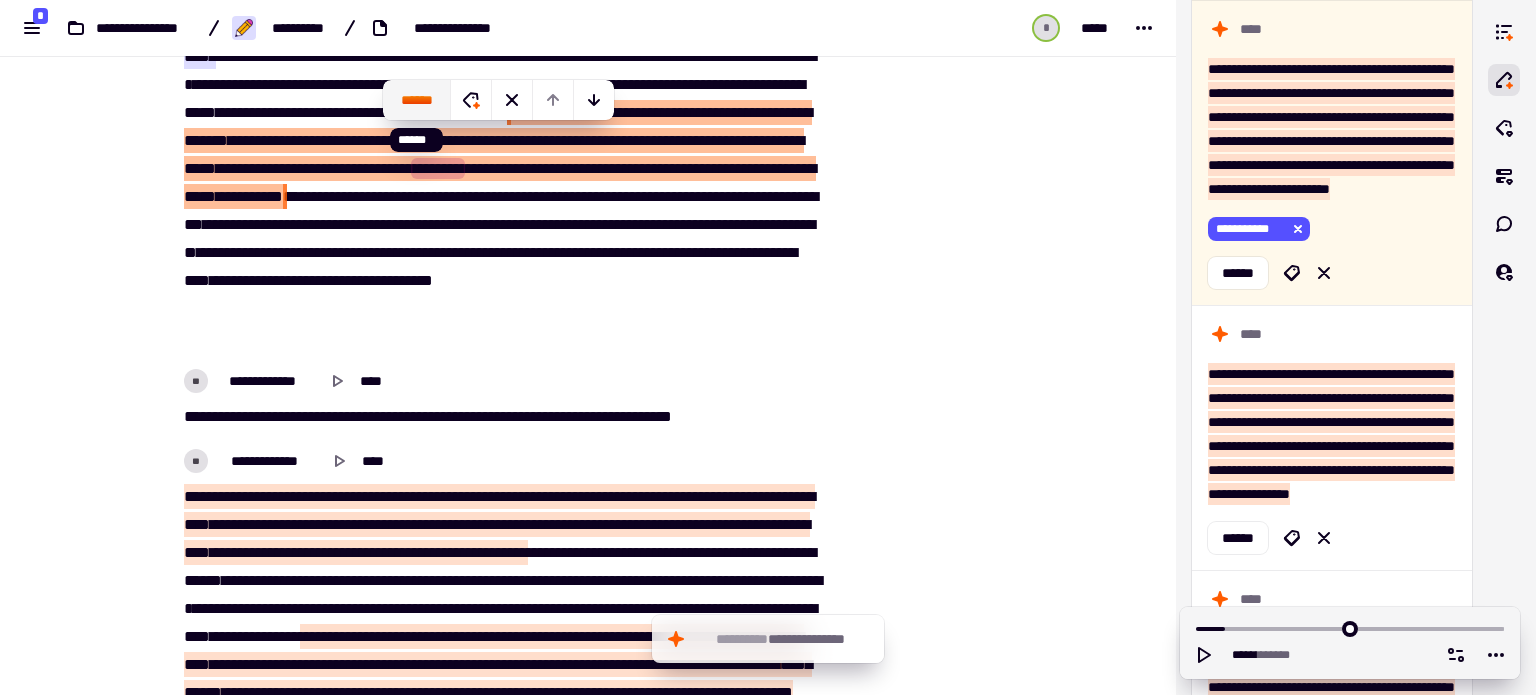 click on "******" 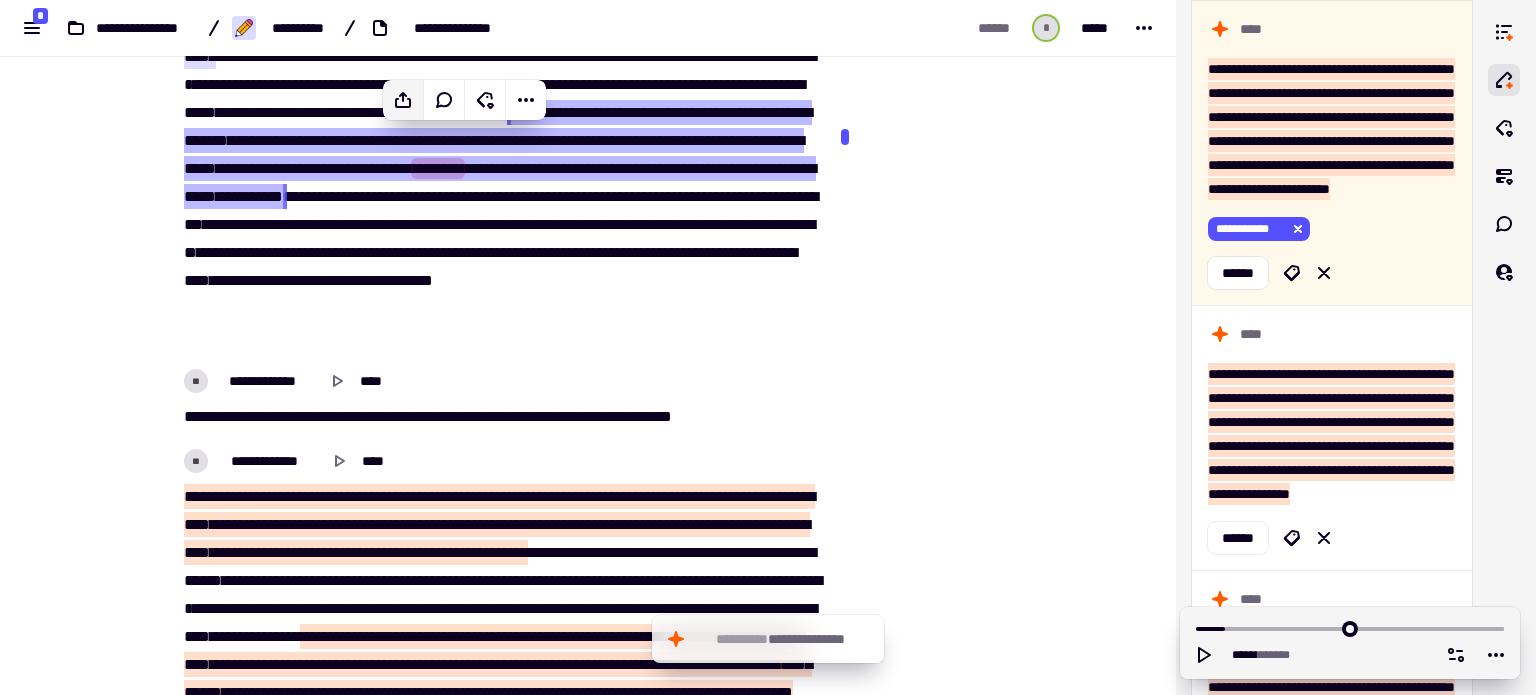 click at bounding box center (845, 137) 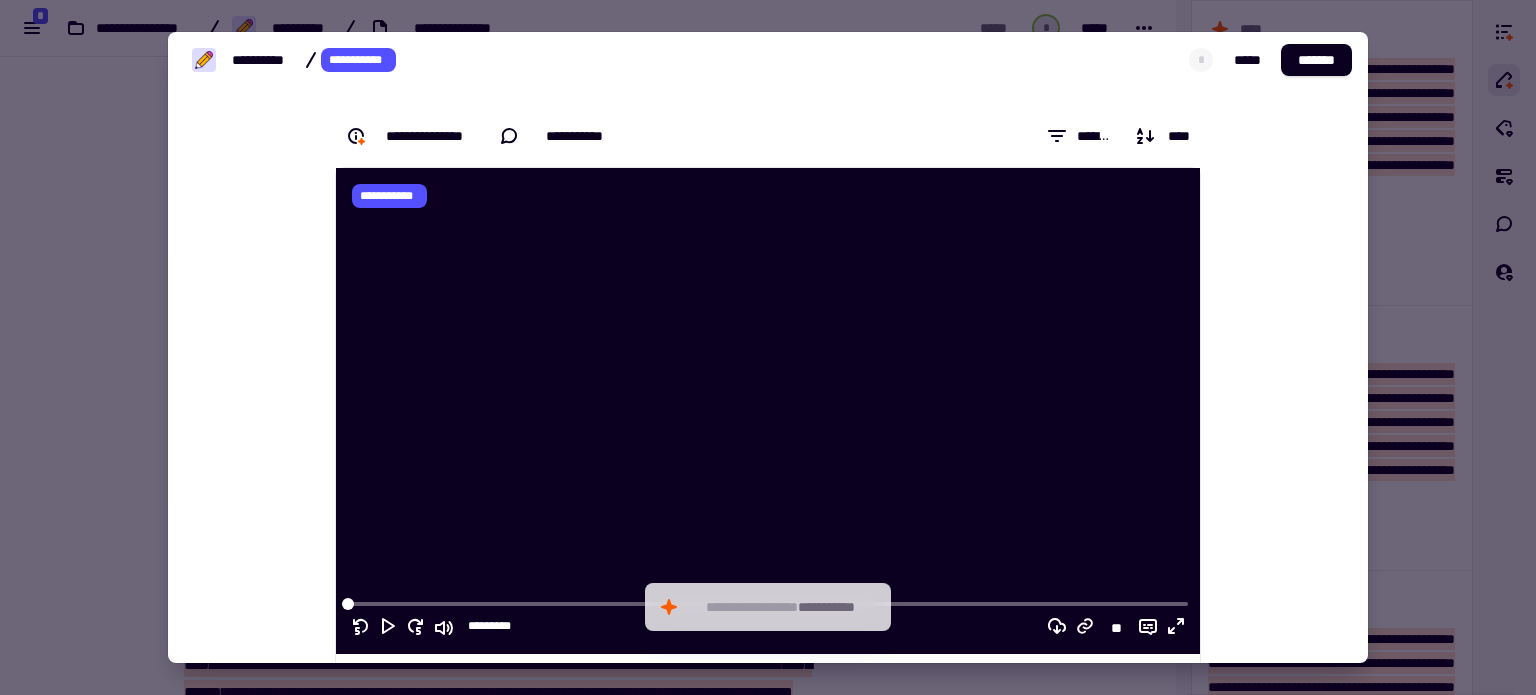 click at bounding box center (768, 347) 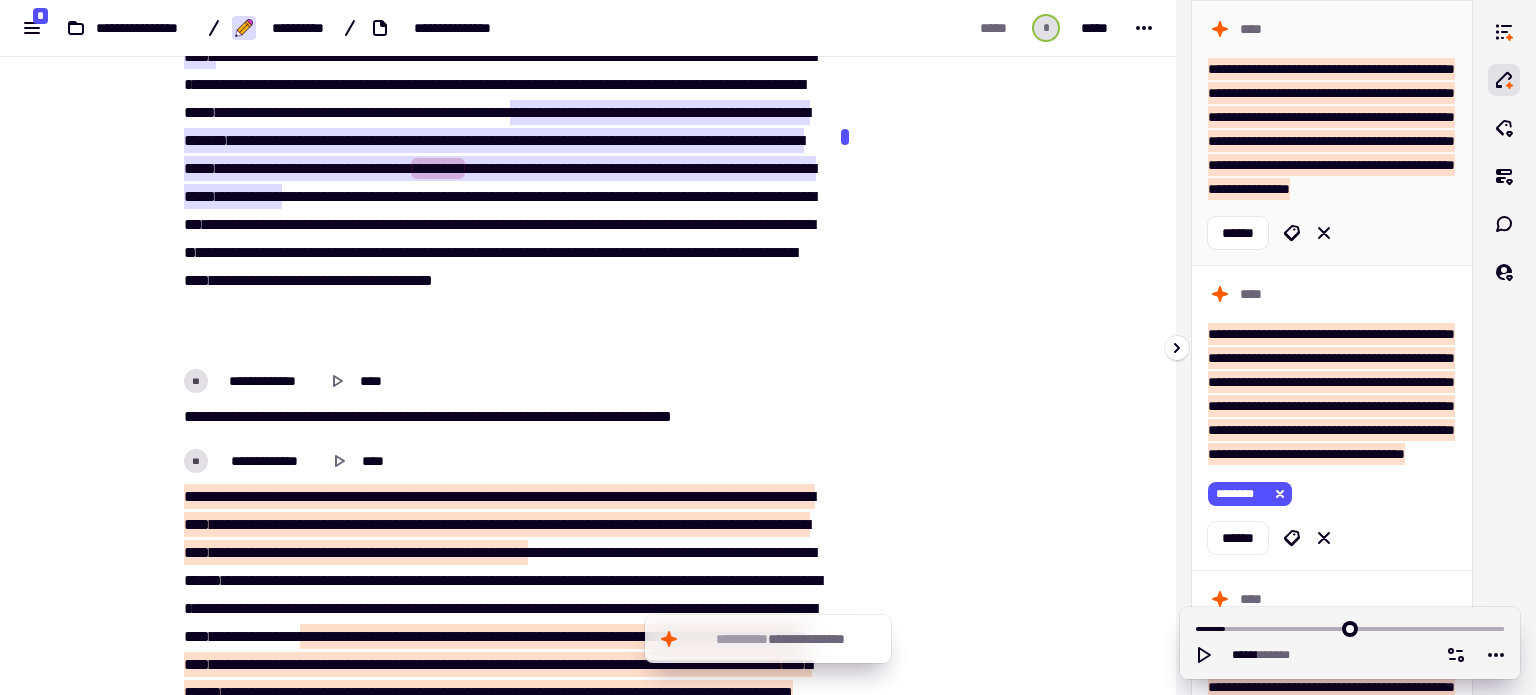 scroll, scrollTop: 0, scrollLeft: 0, axis: both 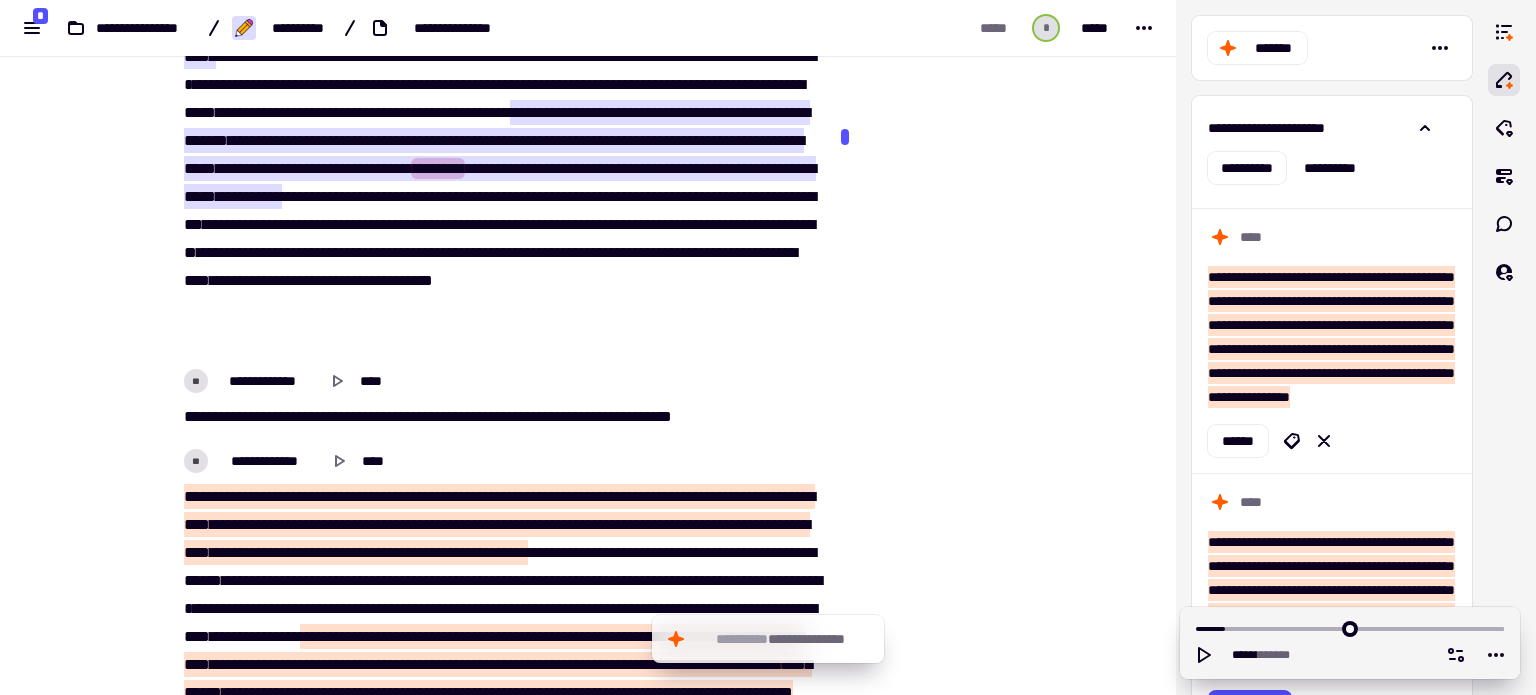 click at bounding box center (934, 7477) 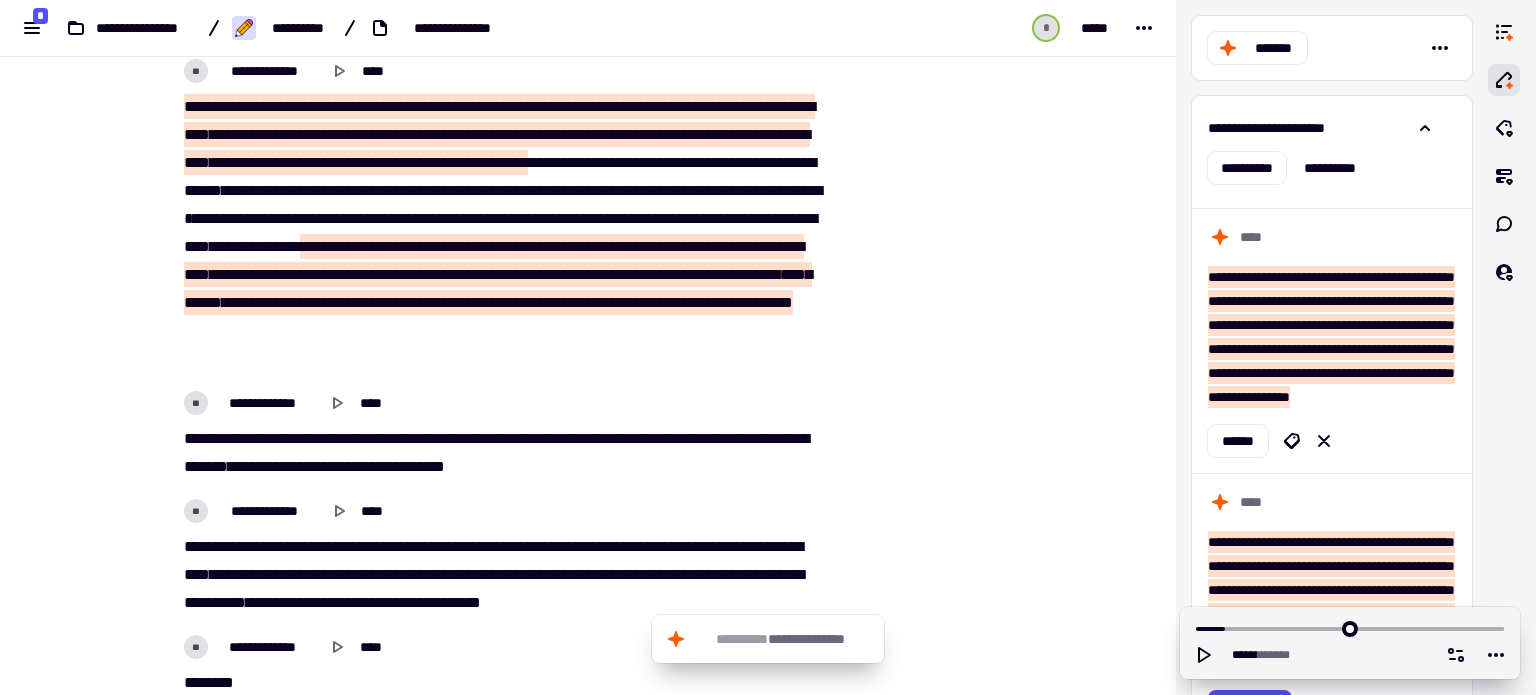 scroll, scrollTop: 1735, scrollLeft: 0, axis: vertical 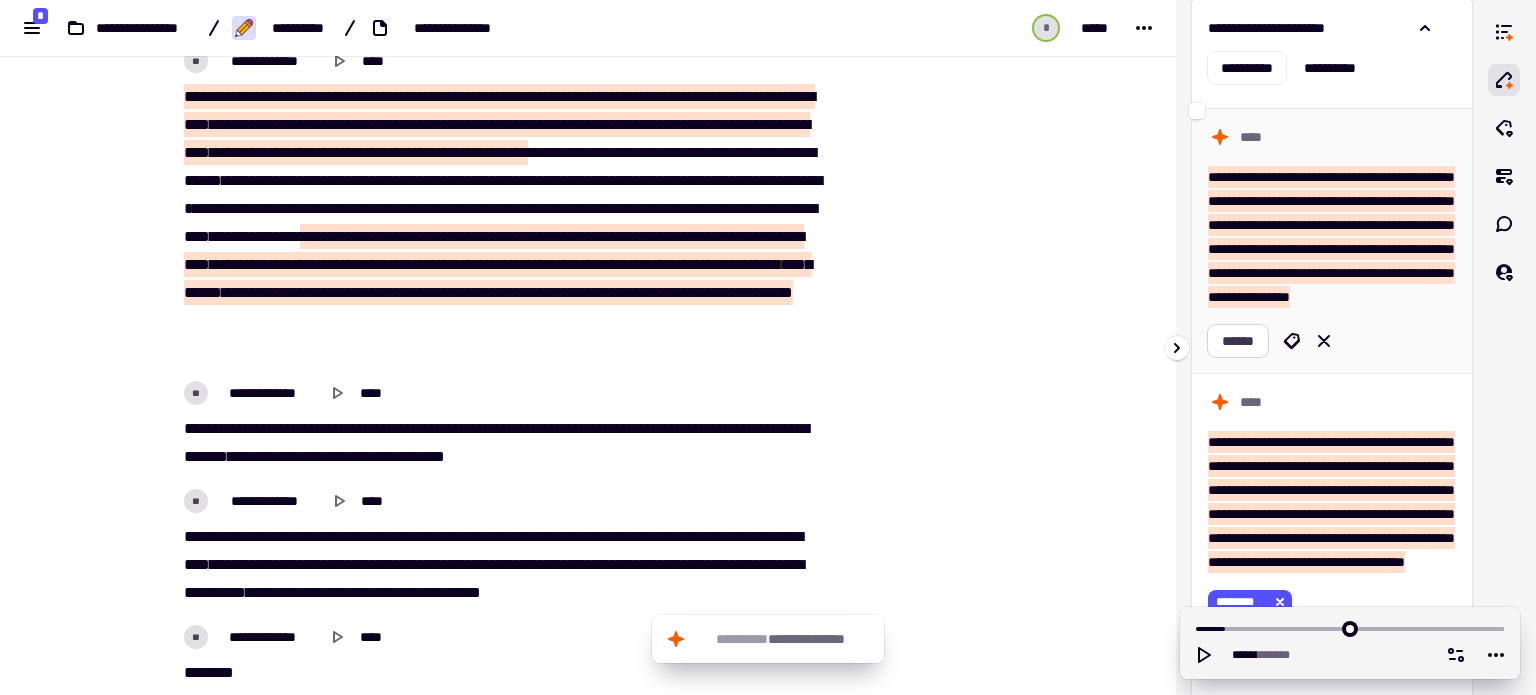 click on "******" 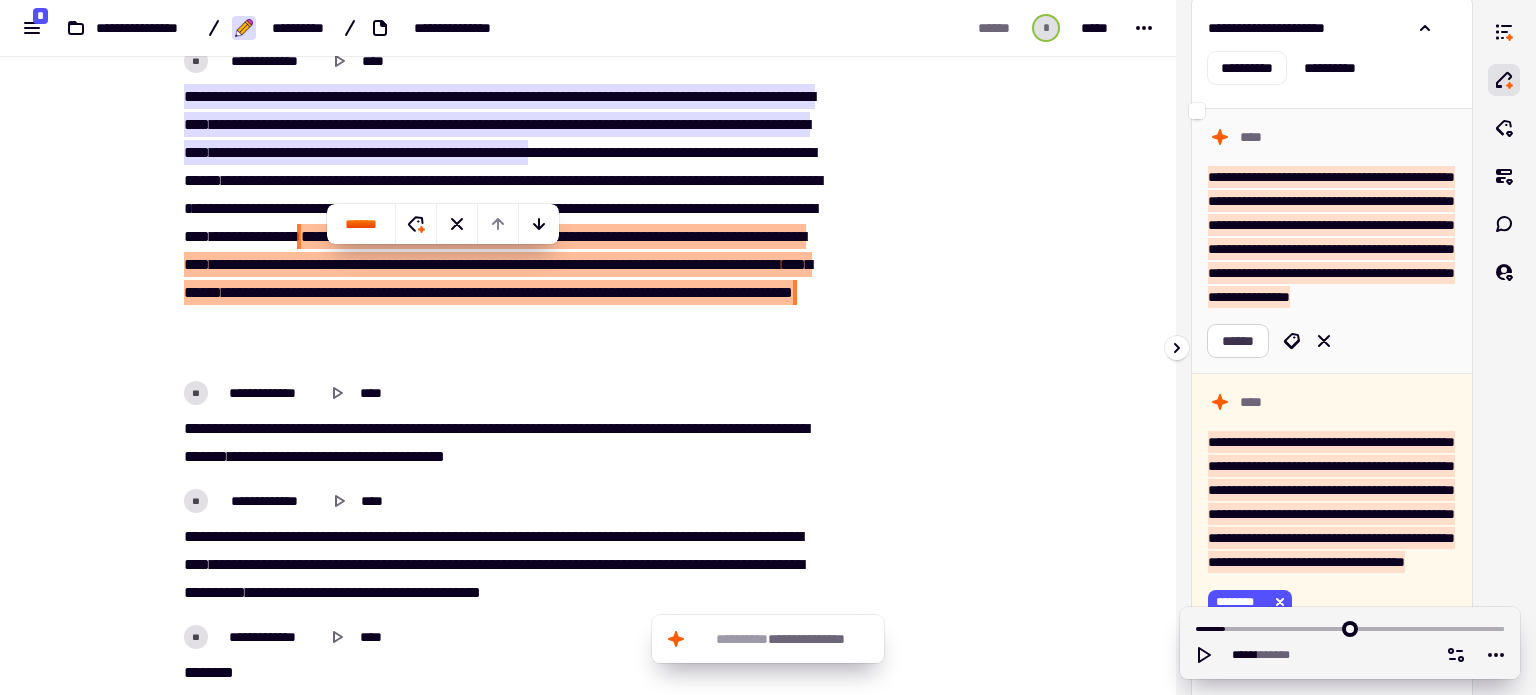scroll, scrollTop: 1638, scrollLeft: 0, axis: vertical 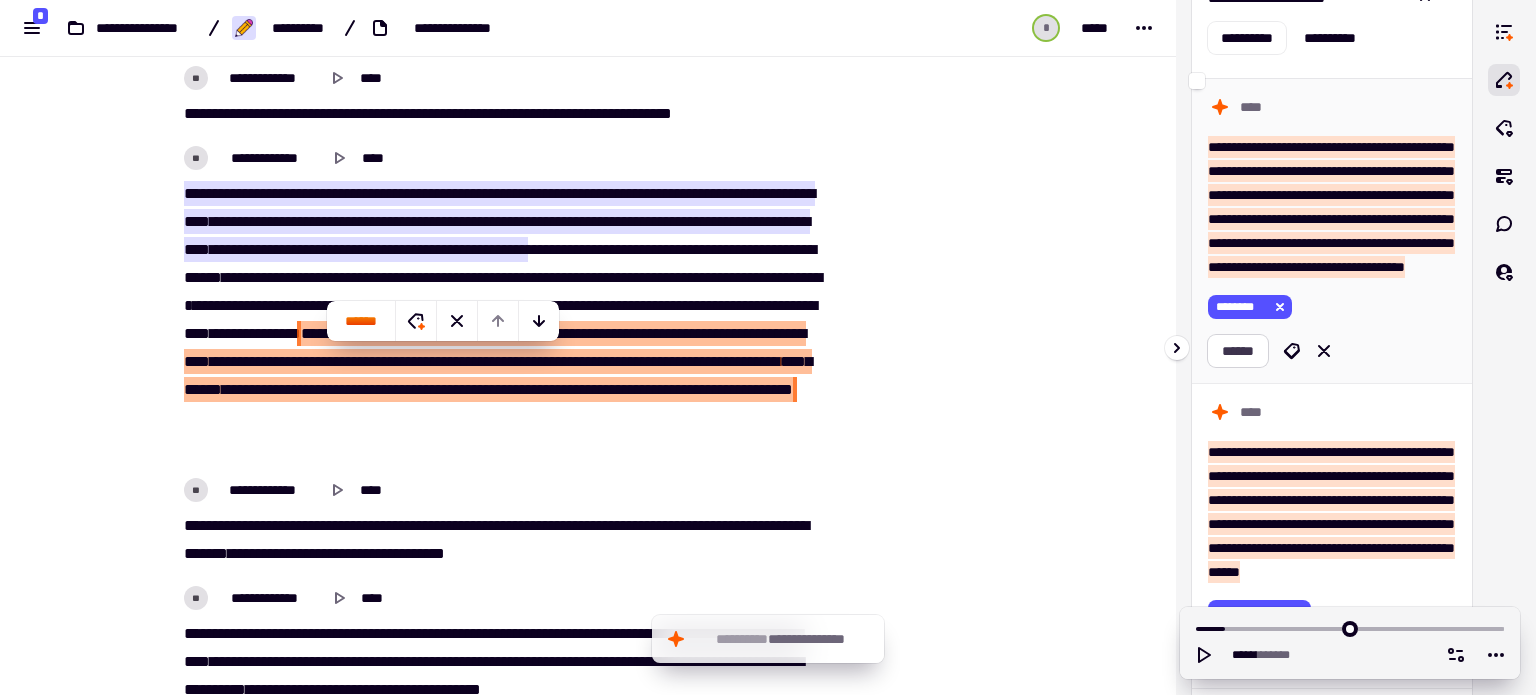 click on "******" 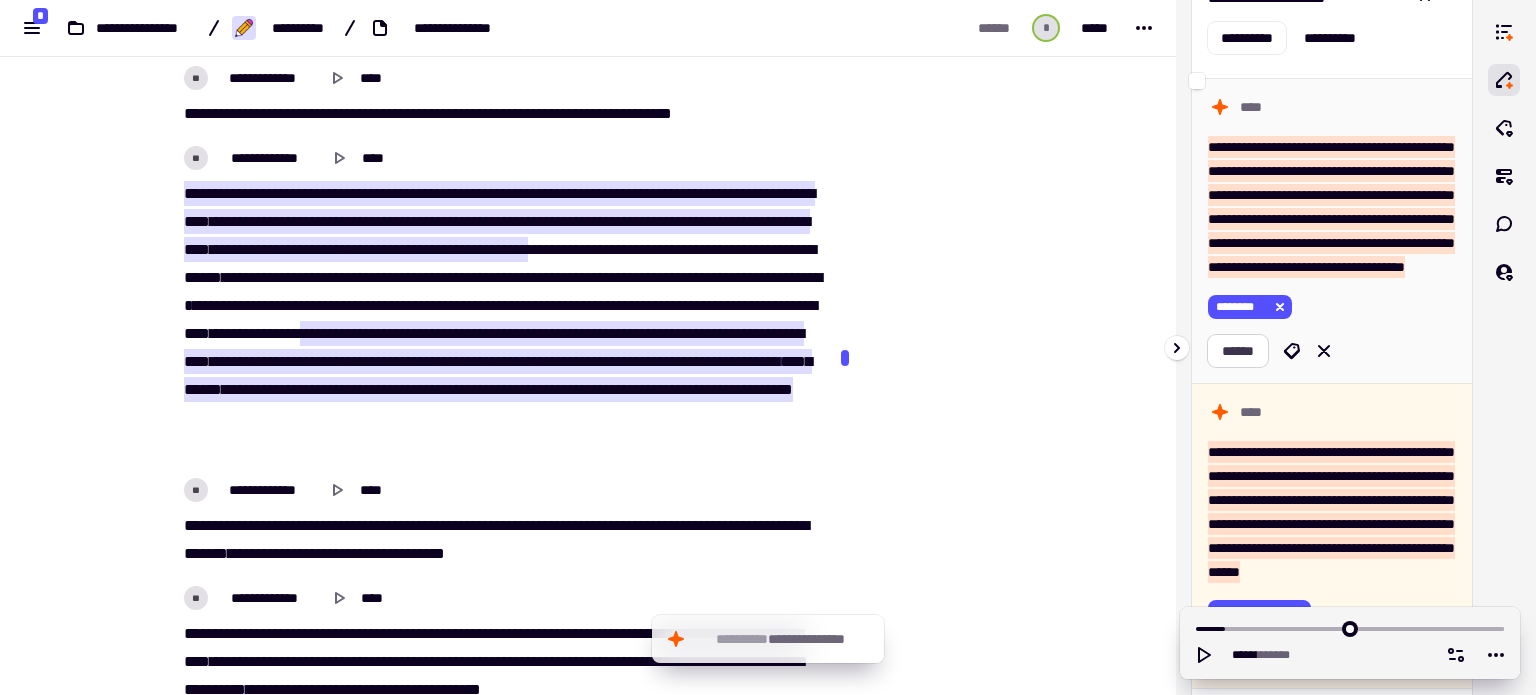 scroll, scrollTop: 2042, scrollLeft: 0, axis: vertical 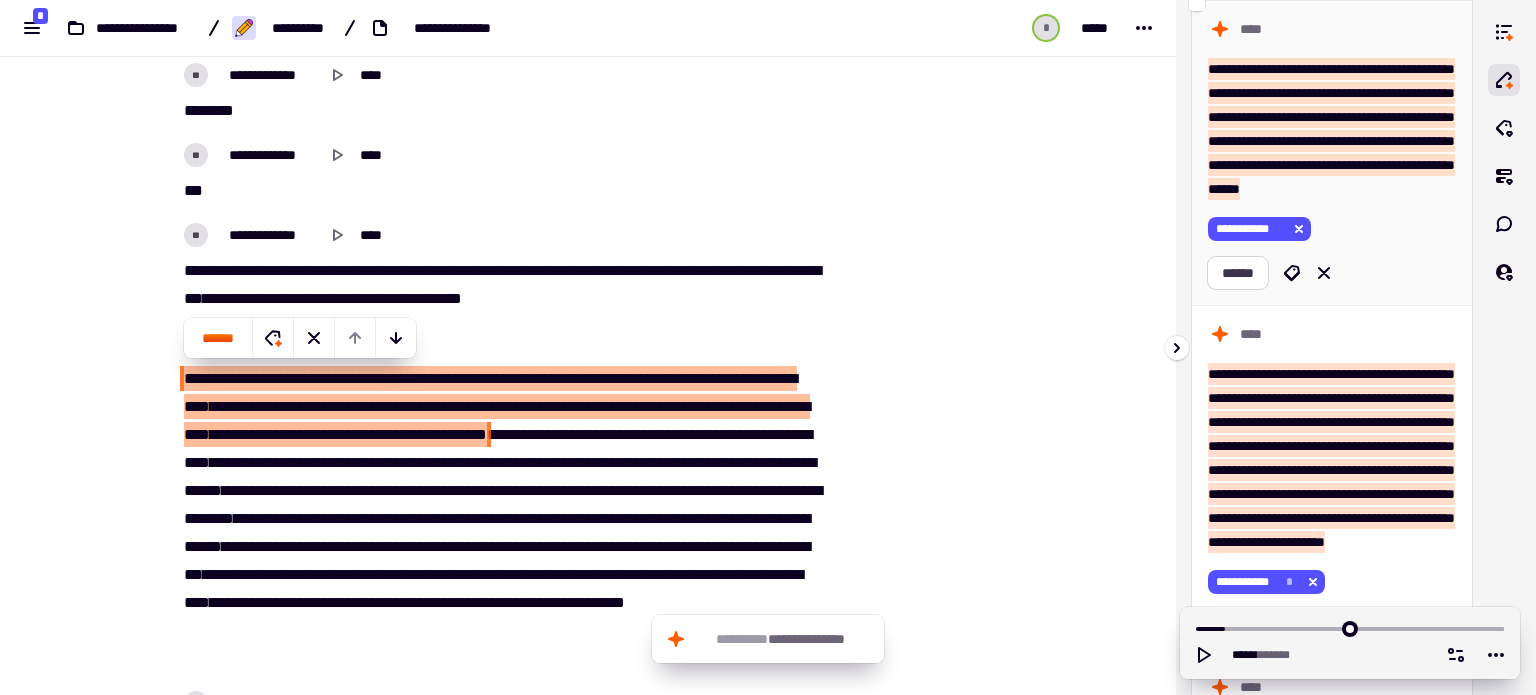 click on "******" 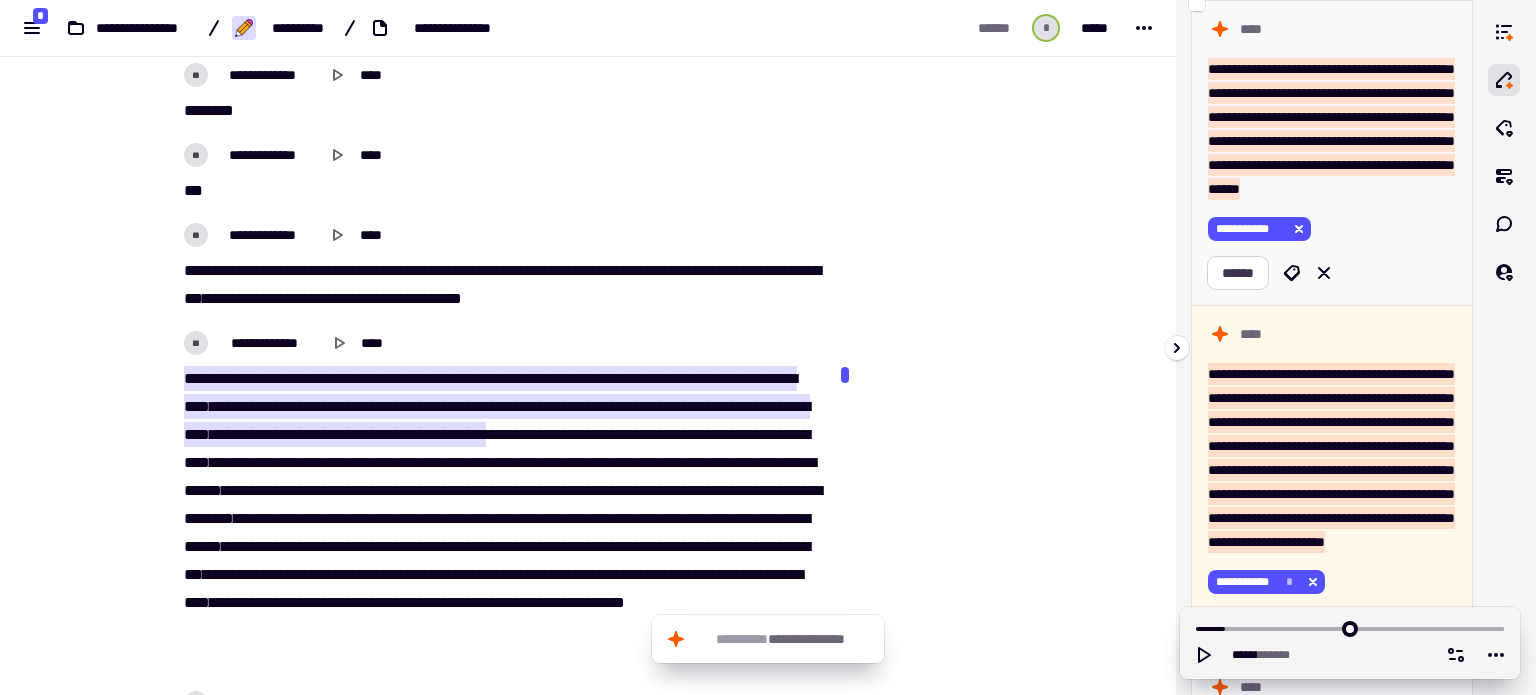 scroll, scrollTop: 2740, scrollLeft: 0, axis: vertical 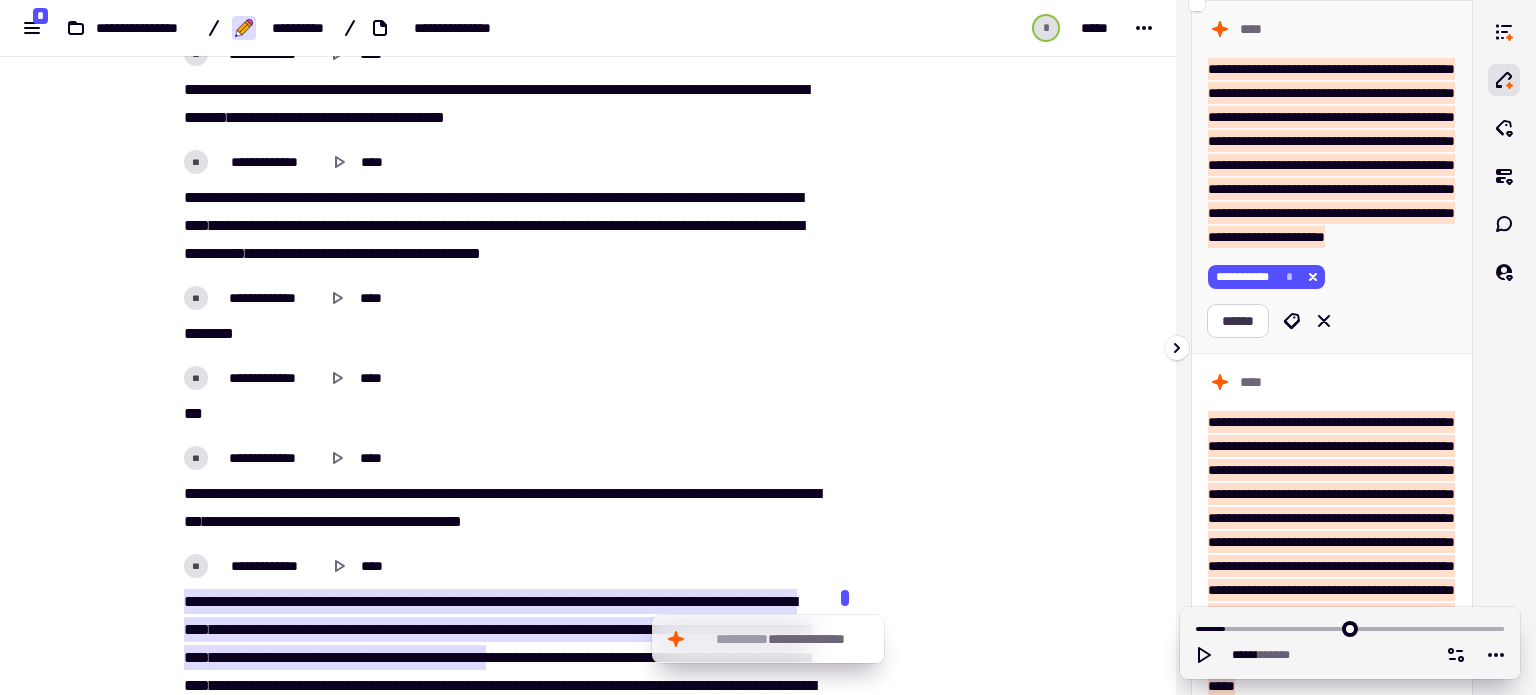 click on "******" 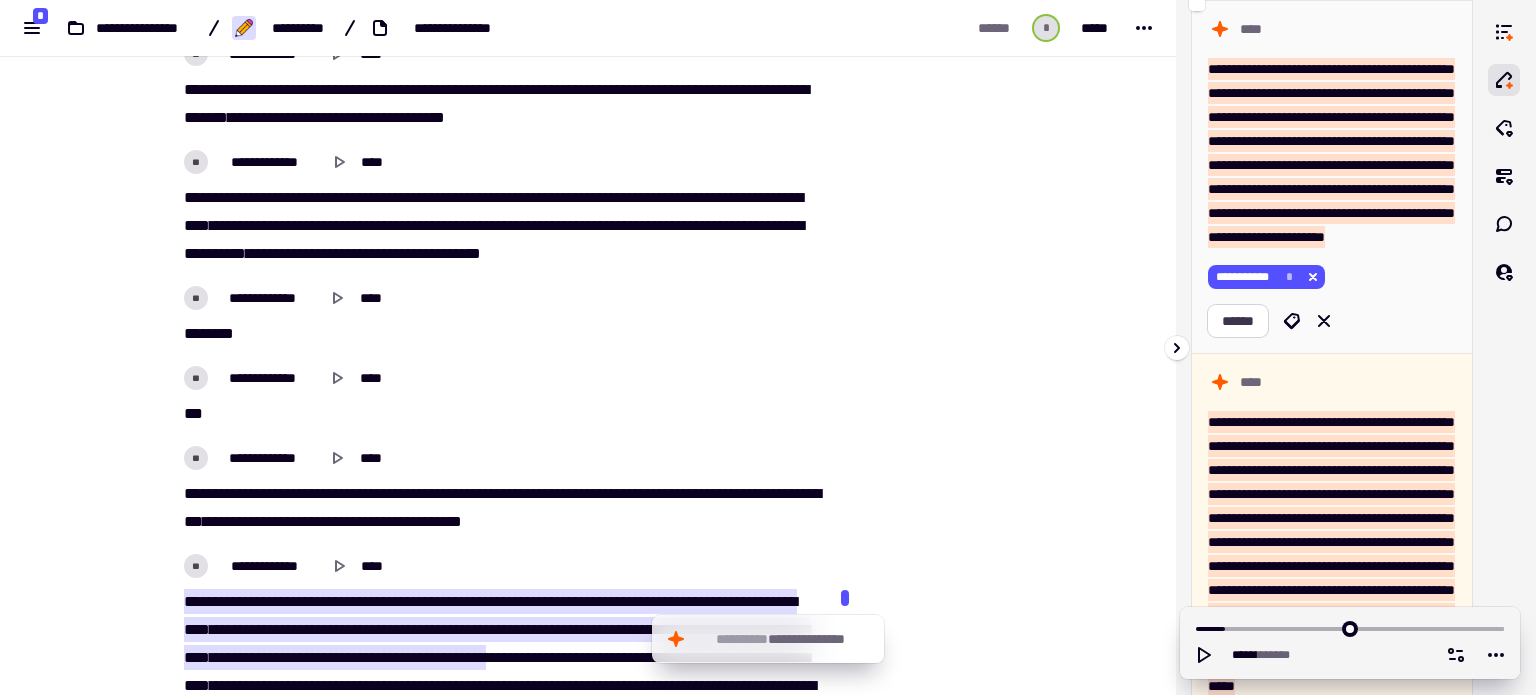 scroll, scrollTop: 602, scrollLeft: 0, axis: vertical 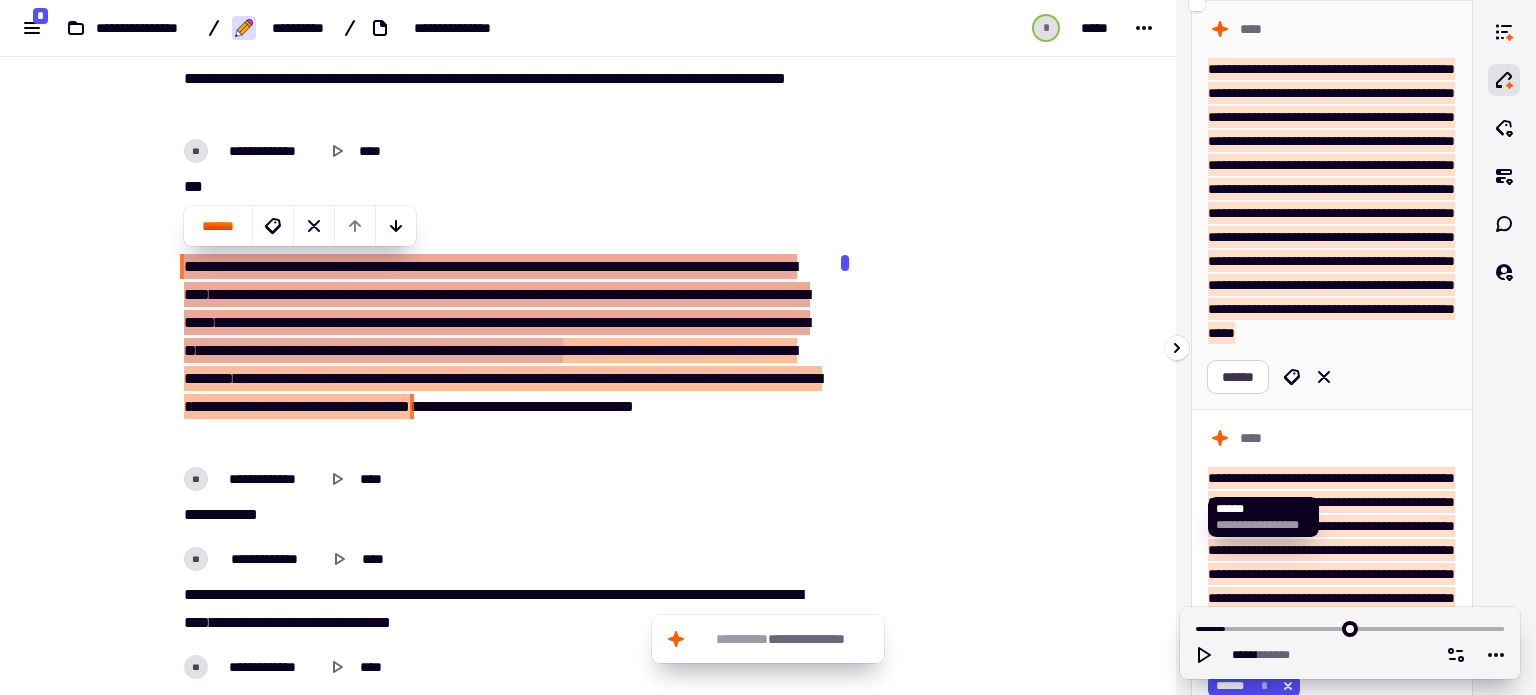 click on "******" 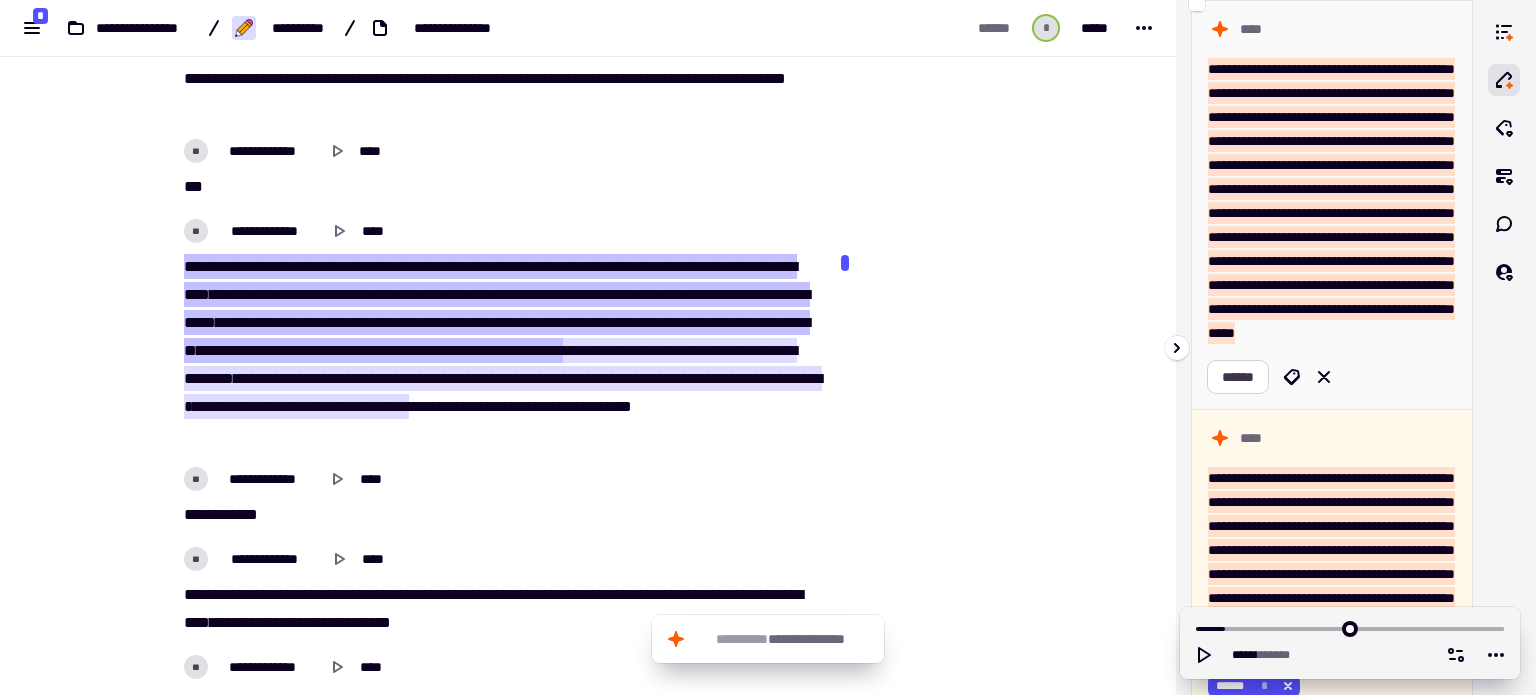 scroll, scrollTop: 3438, scrollLeft: 0, axis: vertical 